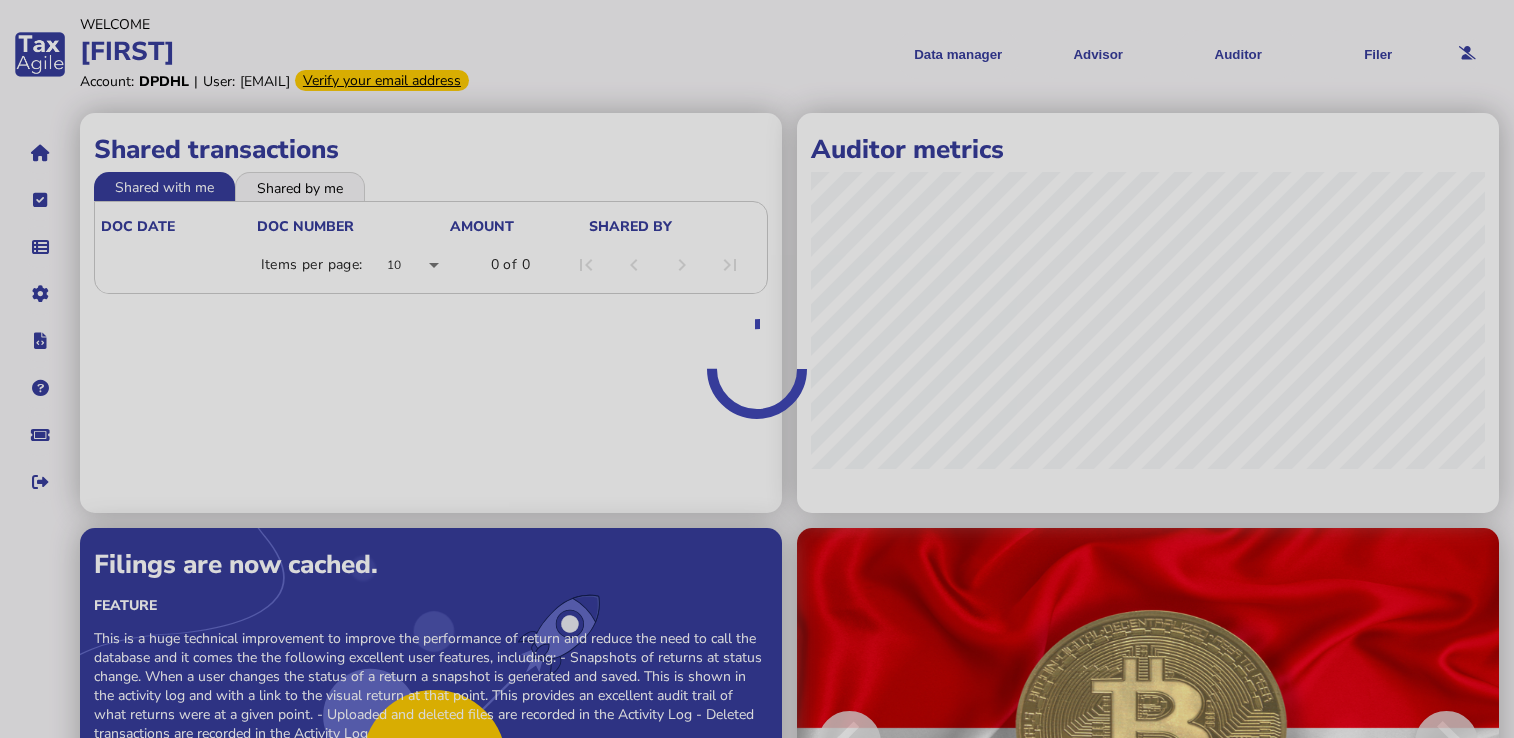 scroll, scrollTop: 0, scrollLeft: 0, axis: both 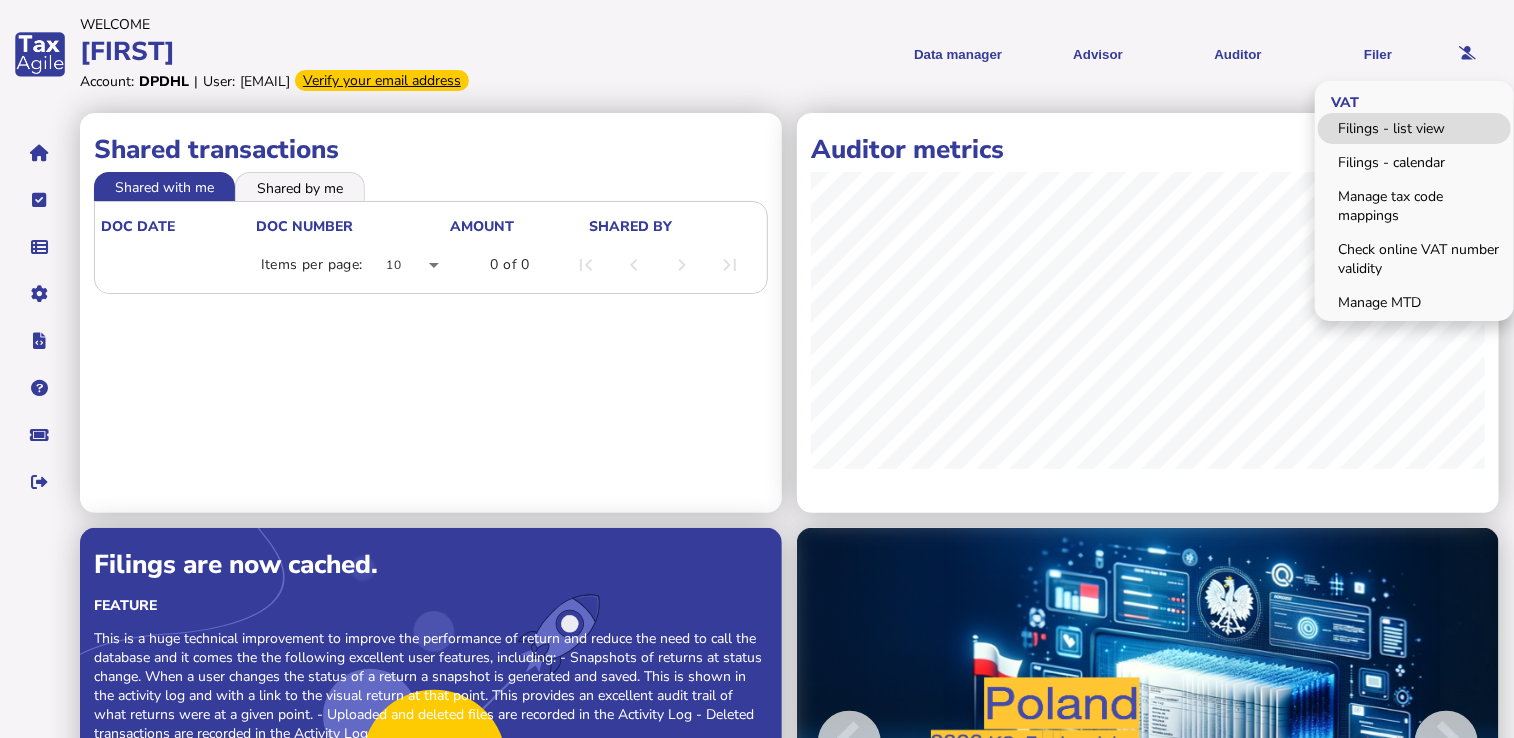 click on "Filings - list view" at bounding box center [1414, 128] 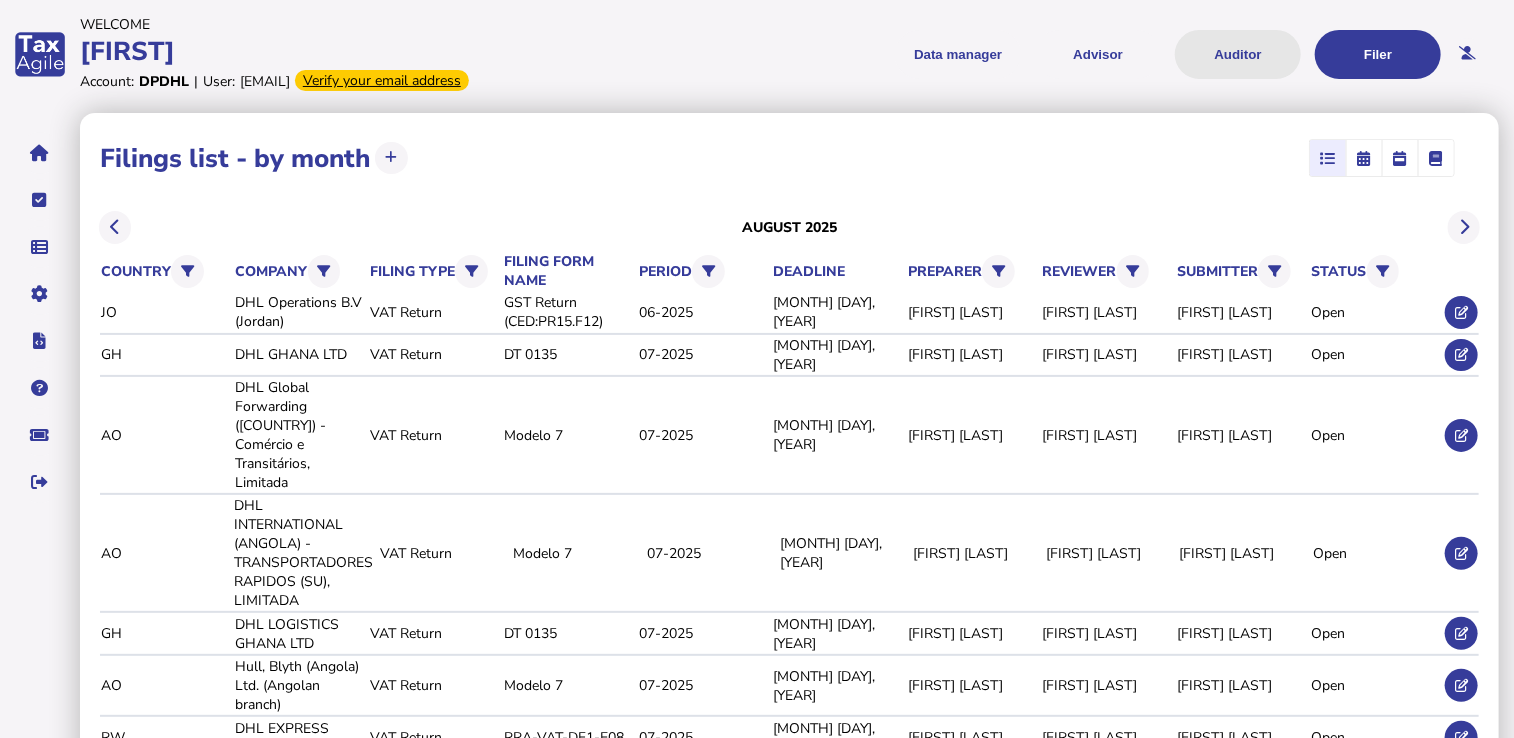 click on "Auditor" at bounding box center (1238, 54) 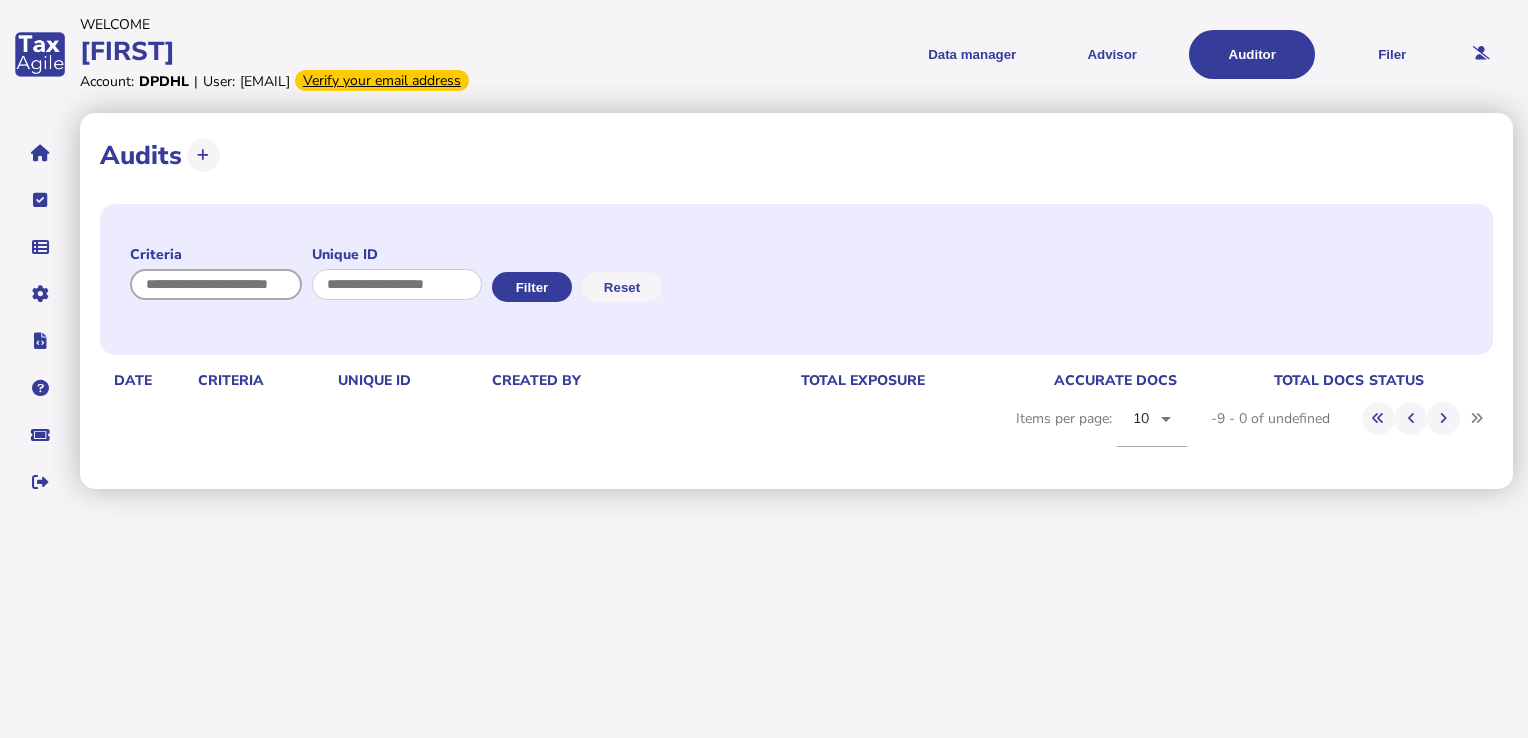 click at bounding box center [216, 284] 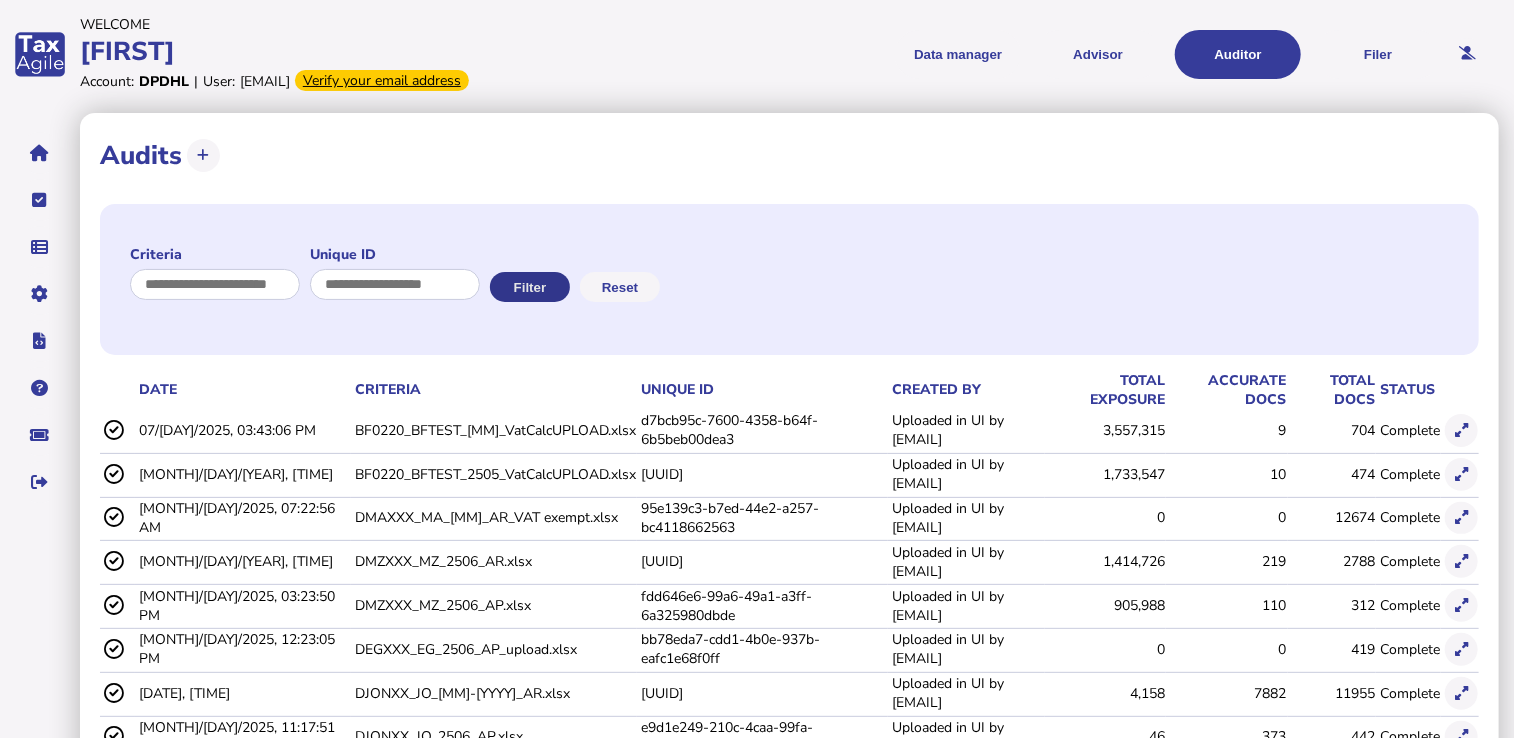 click on "Filter" 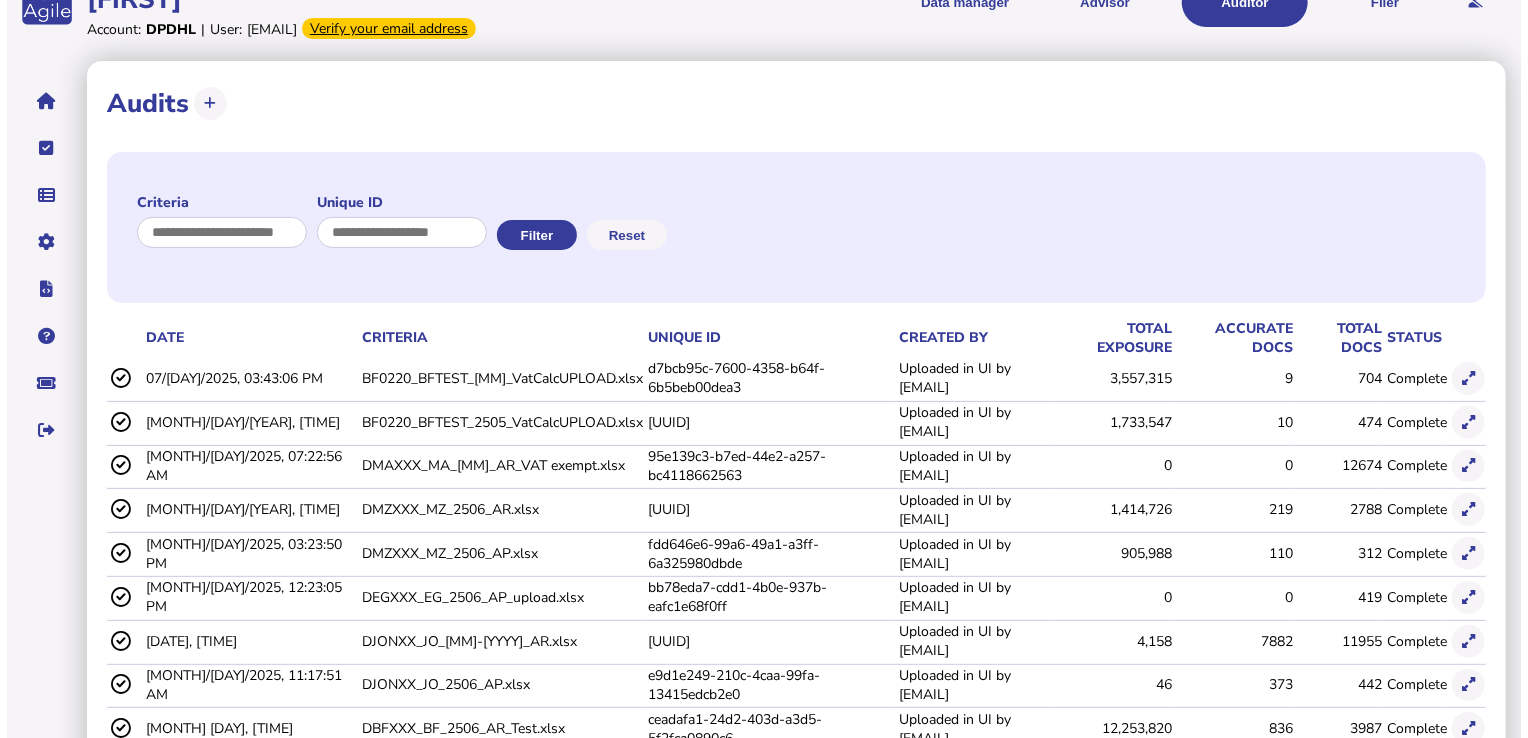 scroll, scrollTop: 100, scrollLeft: 0, axis: vertical 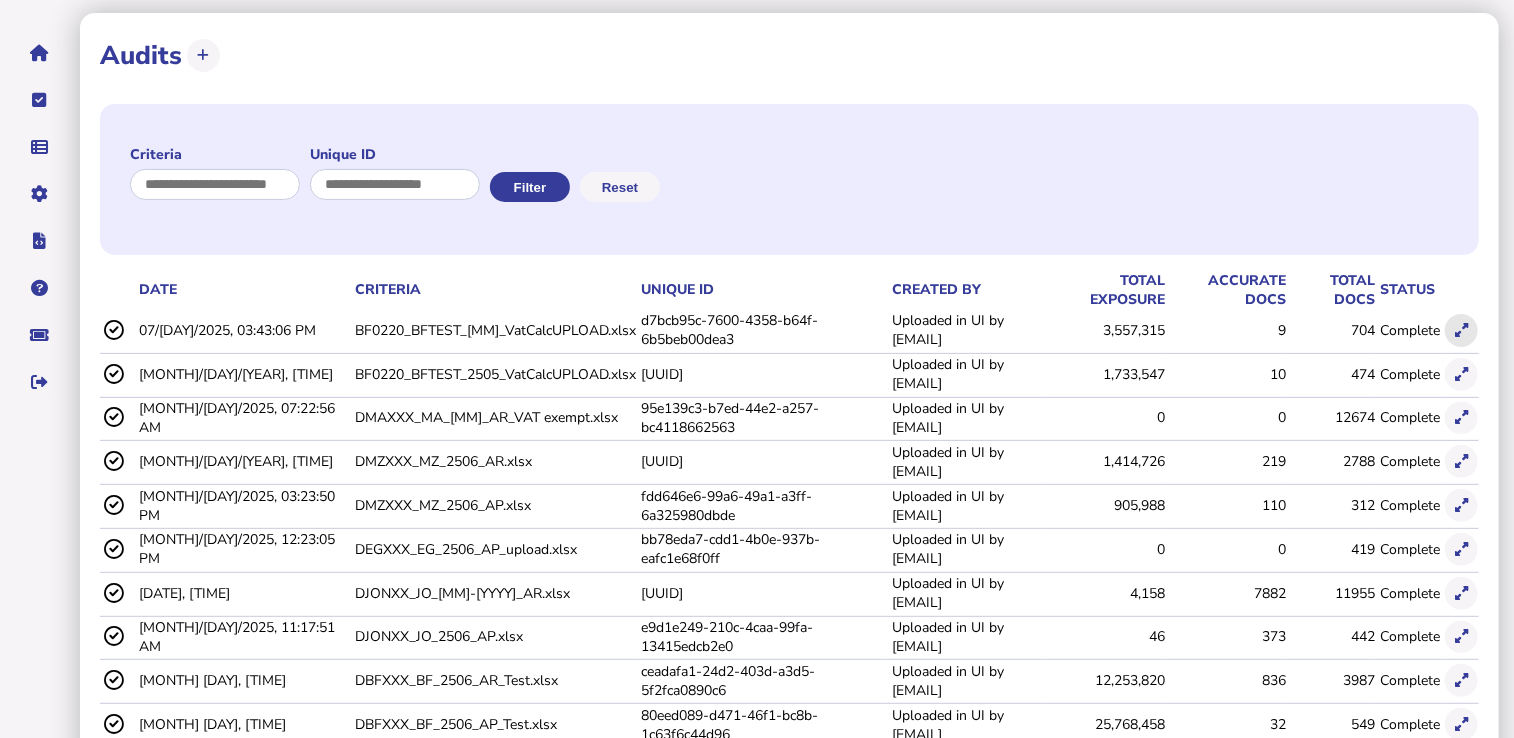 click 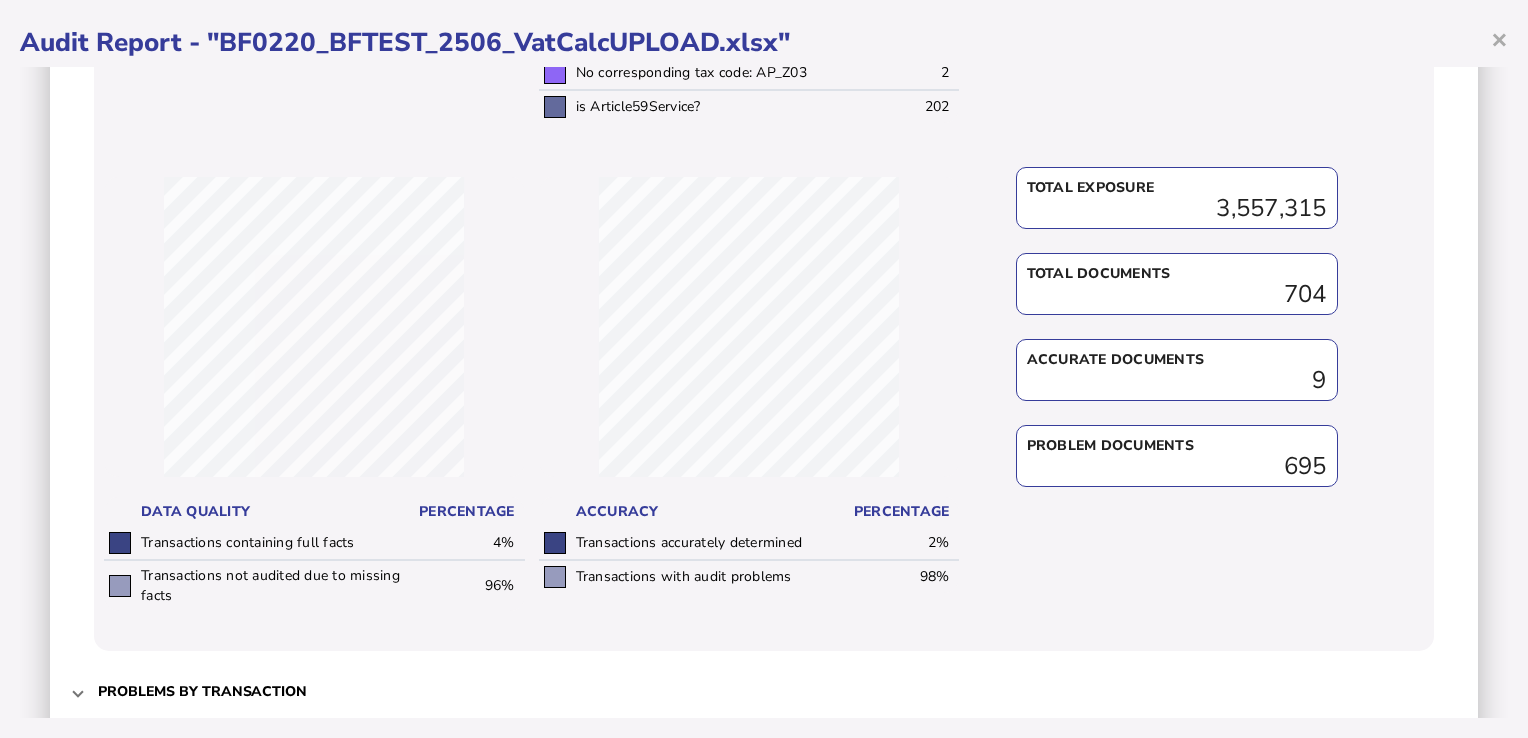 scroll, scrollTop: 815, scrollLeft: 0, axis: vertical 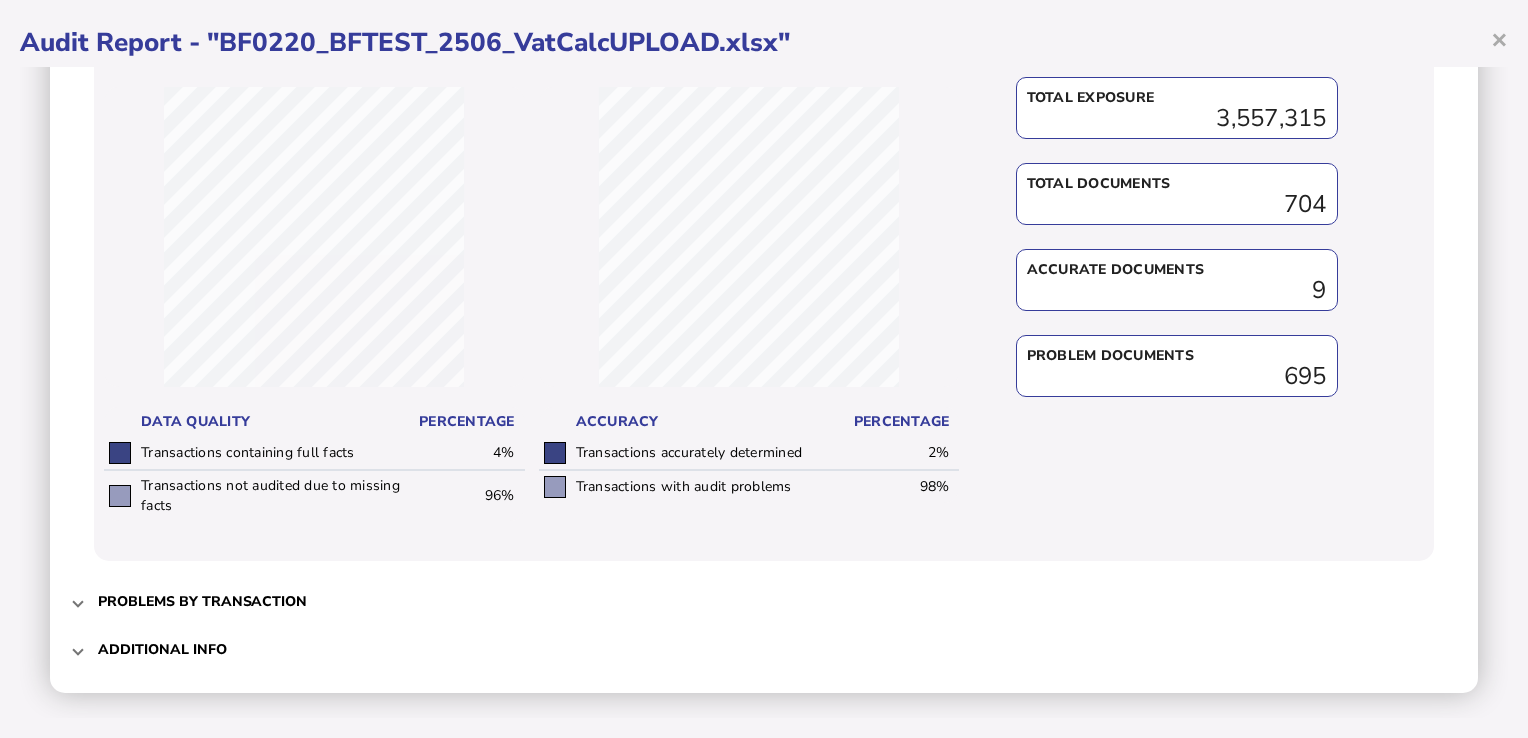 click on "Additional info" at bounding box center (162, 649) 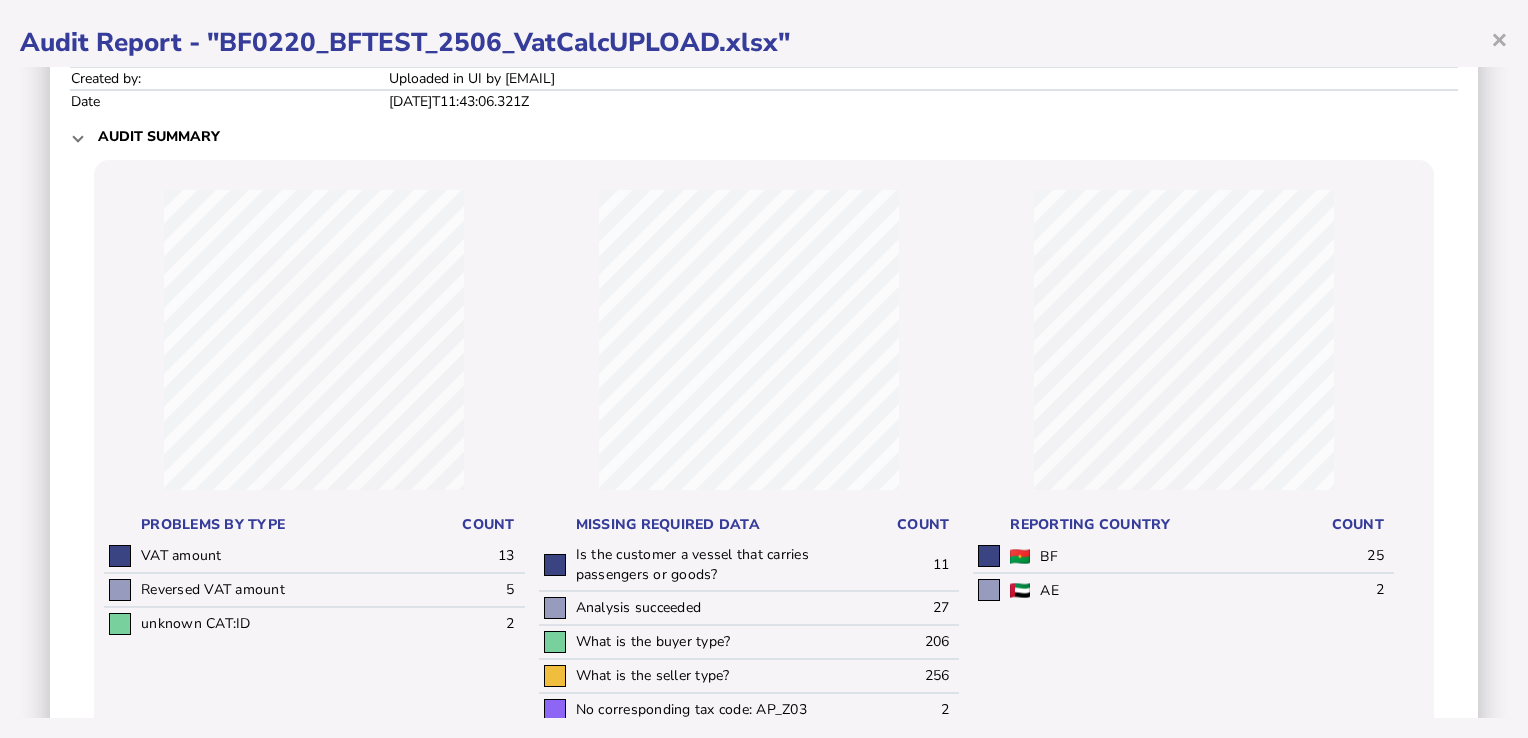 scroll, scrollTop: 0, scrollLeft: 0, axis: both 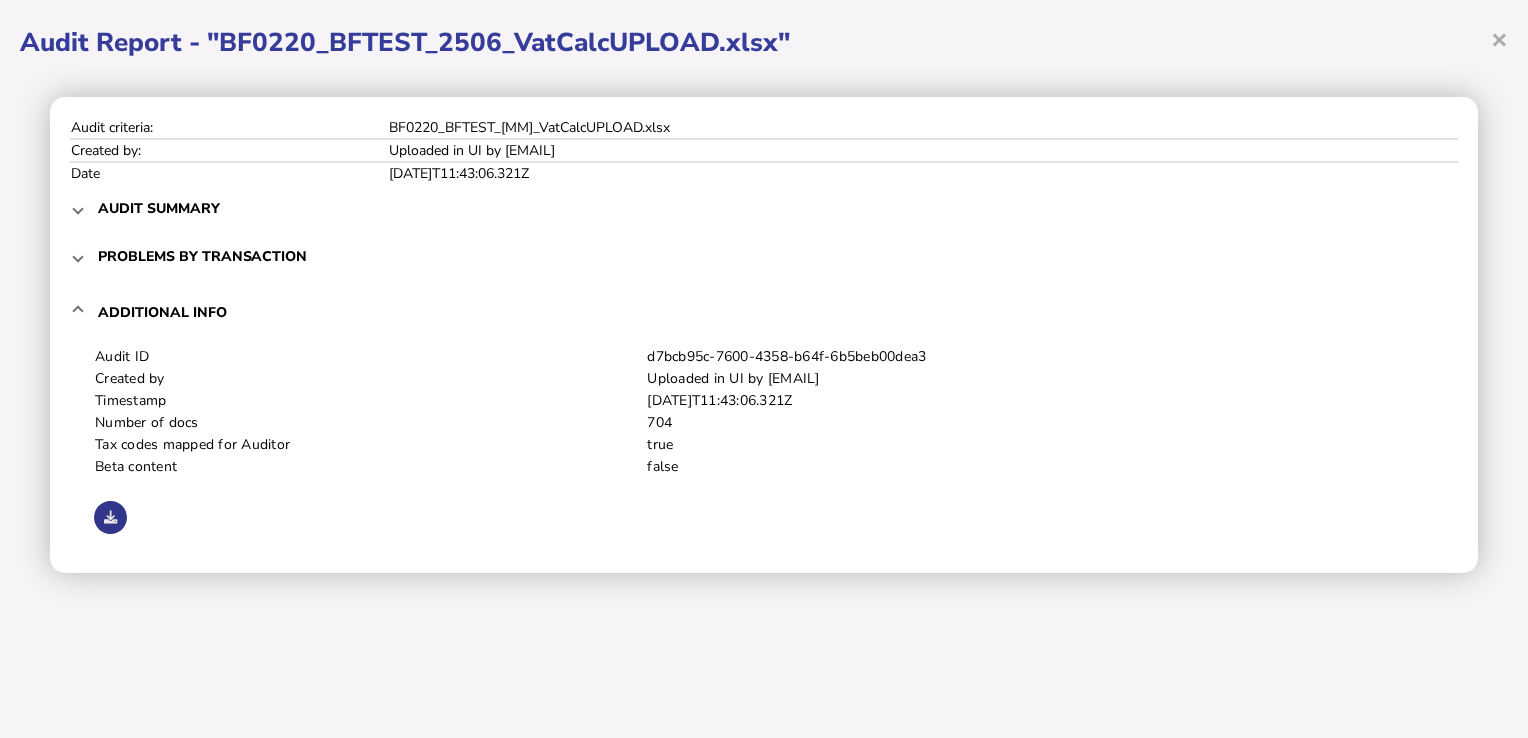 click at bounding box center [110, 517] 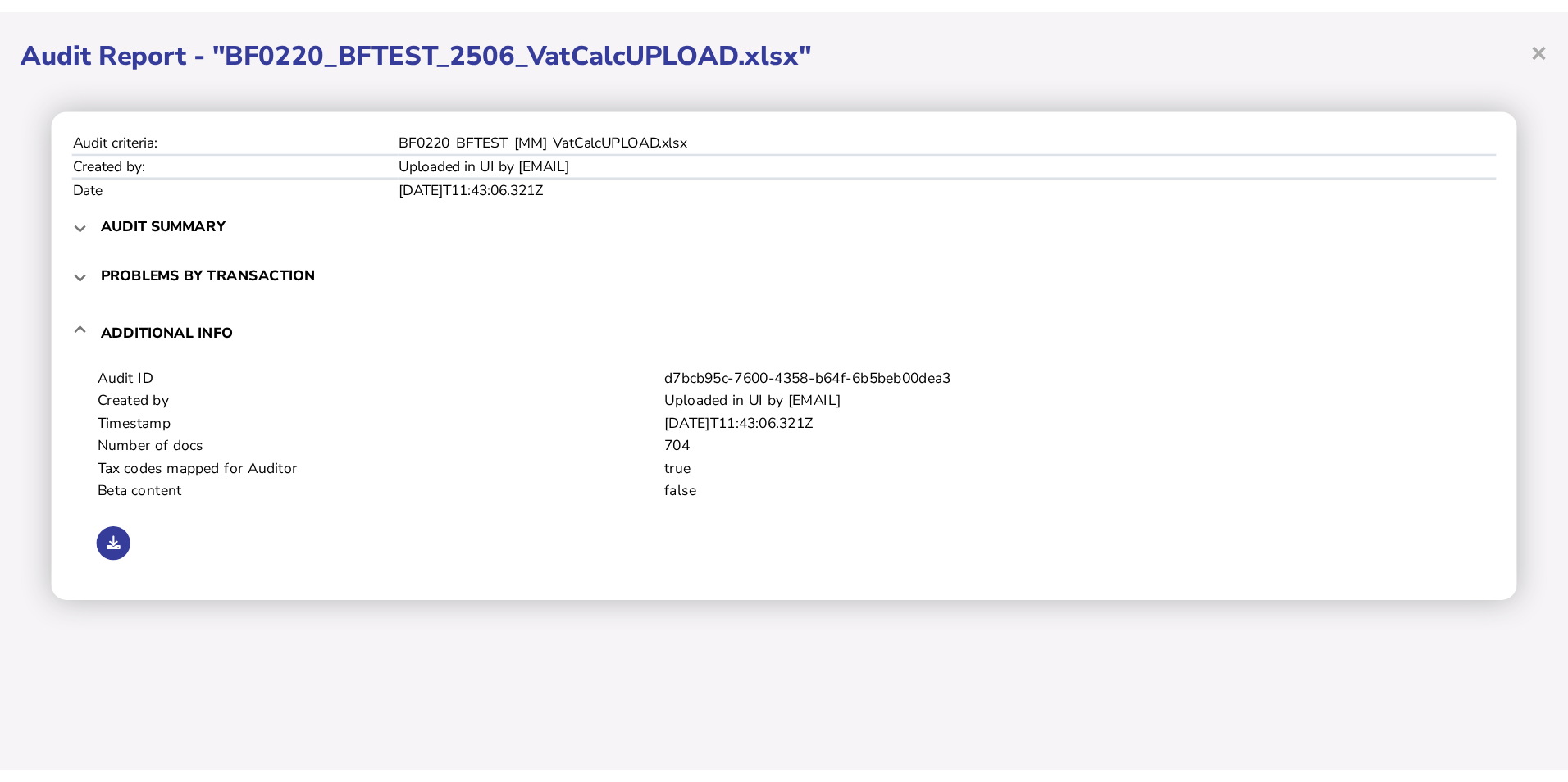 scroll, scrollTop: 0, scrollLeft: 0, axis: both 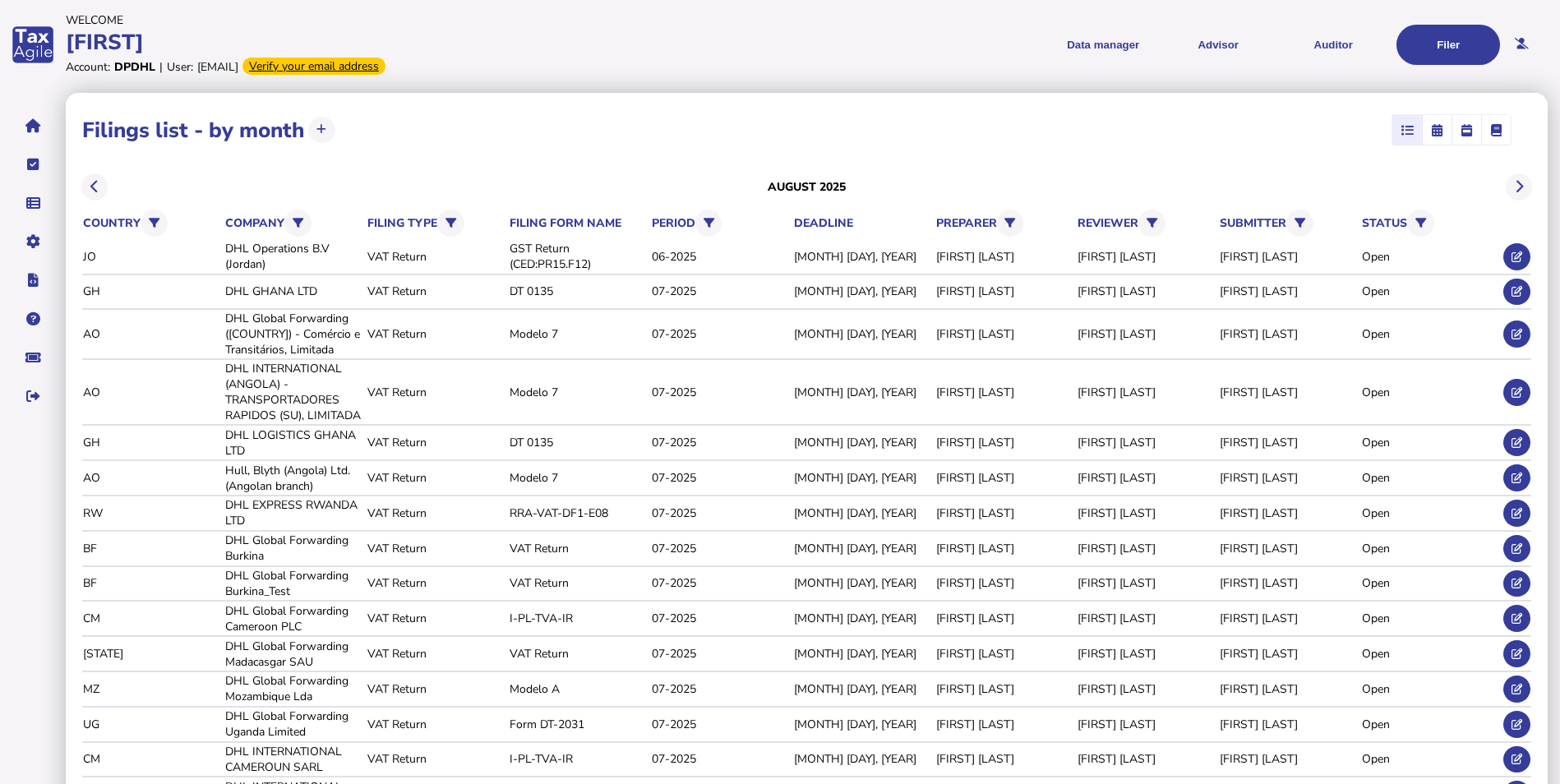 click at bounding box center [1497, 130] 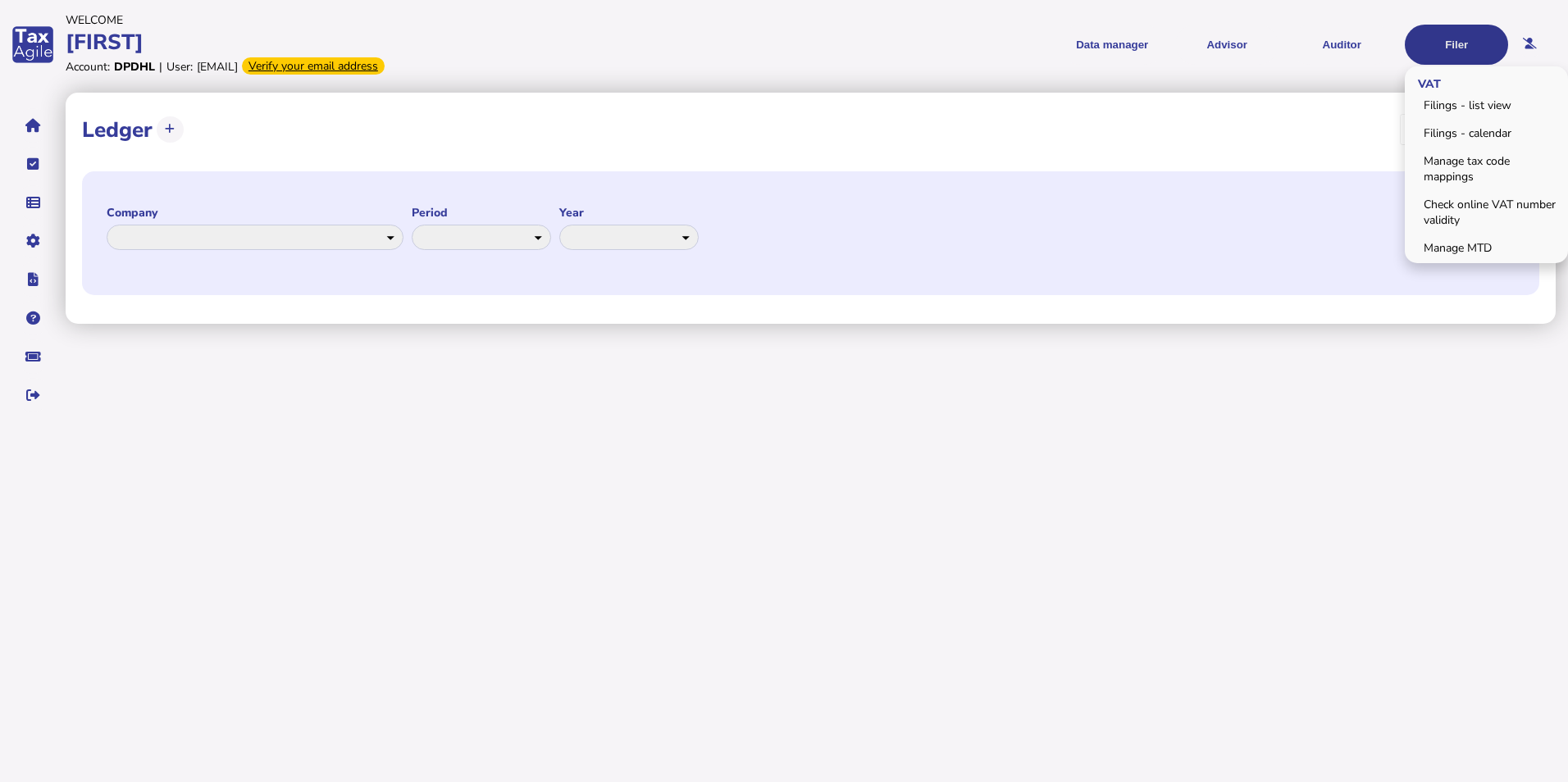 click on "Filer" at bounding box center [1456, 44] 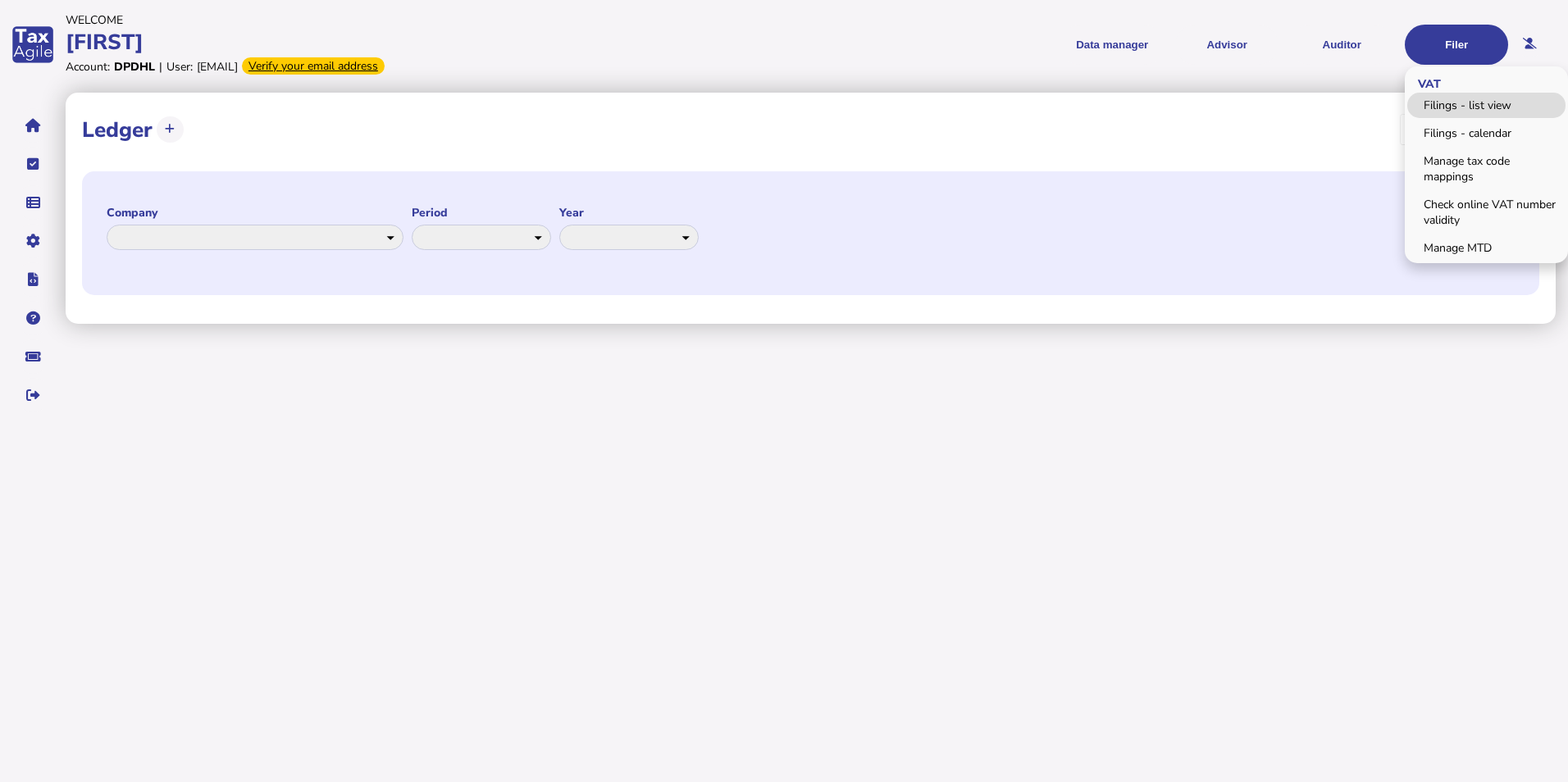 click on "Filings - list view" at bounding box center (1486, 105) 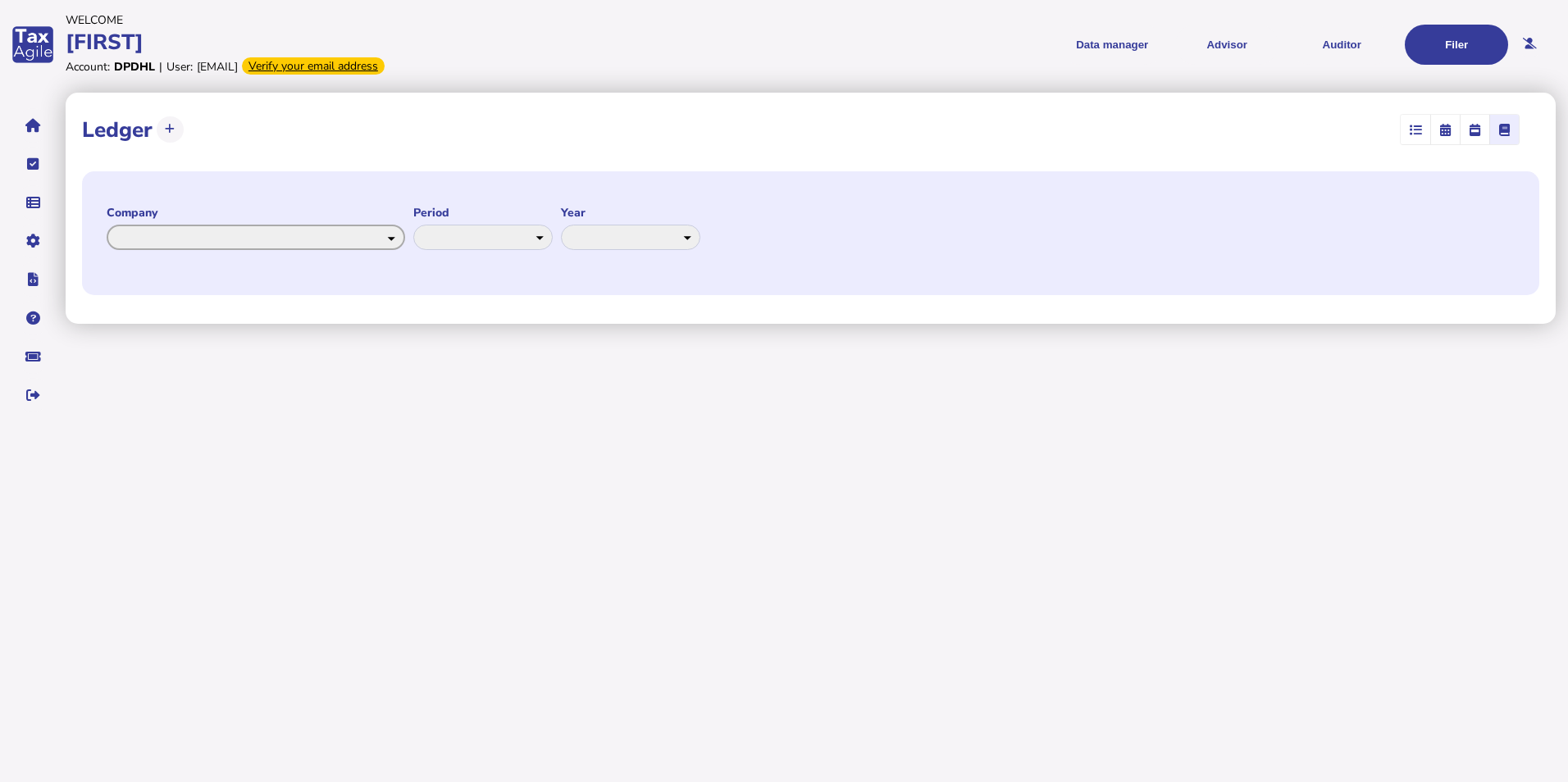 click on "**********" 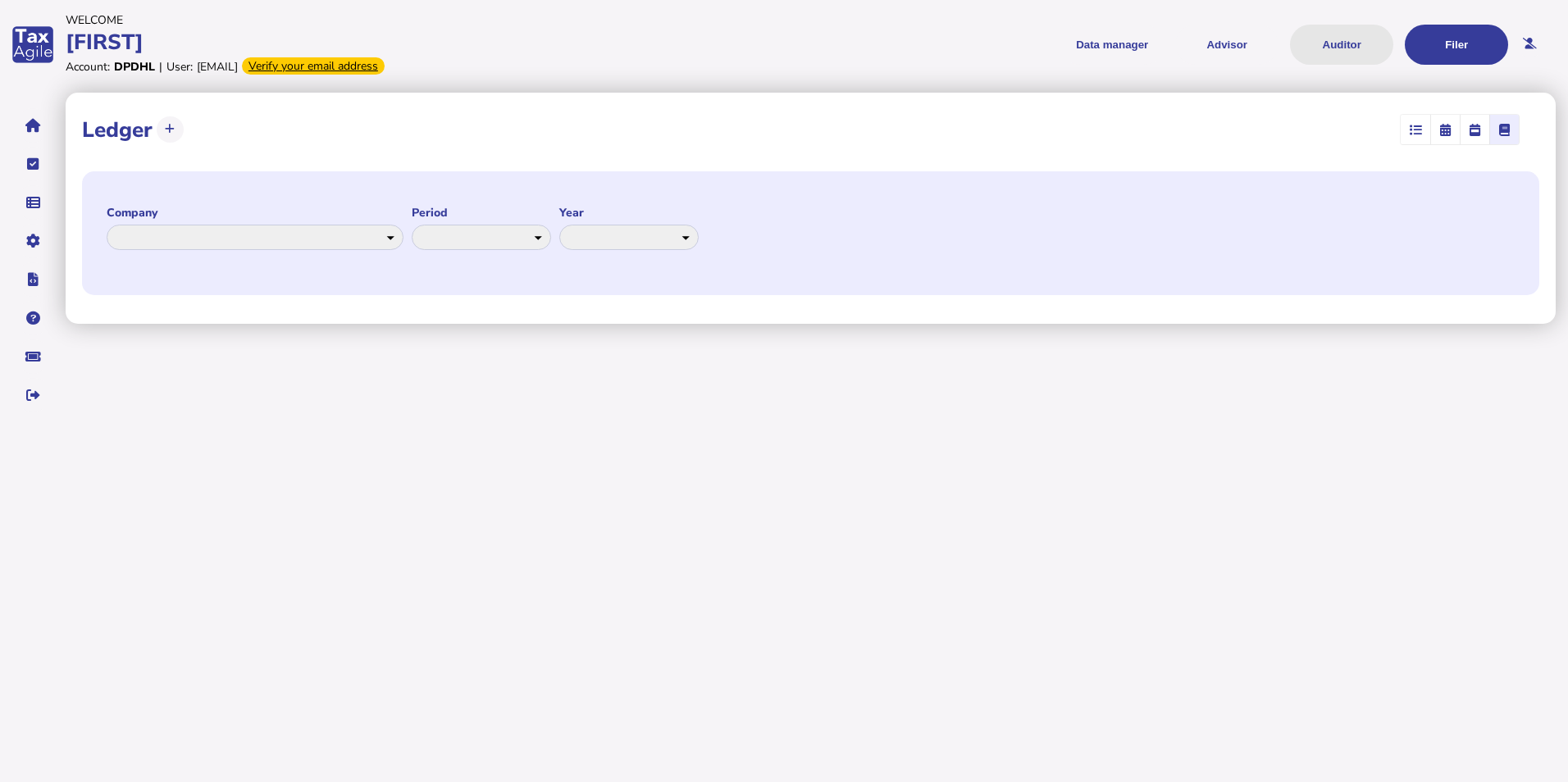 click on "Auditor" at bounding box center (1342, 44) 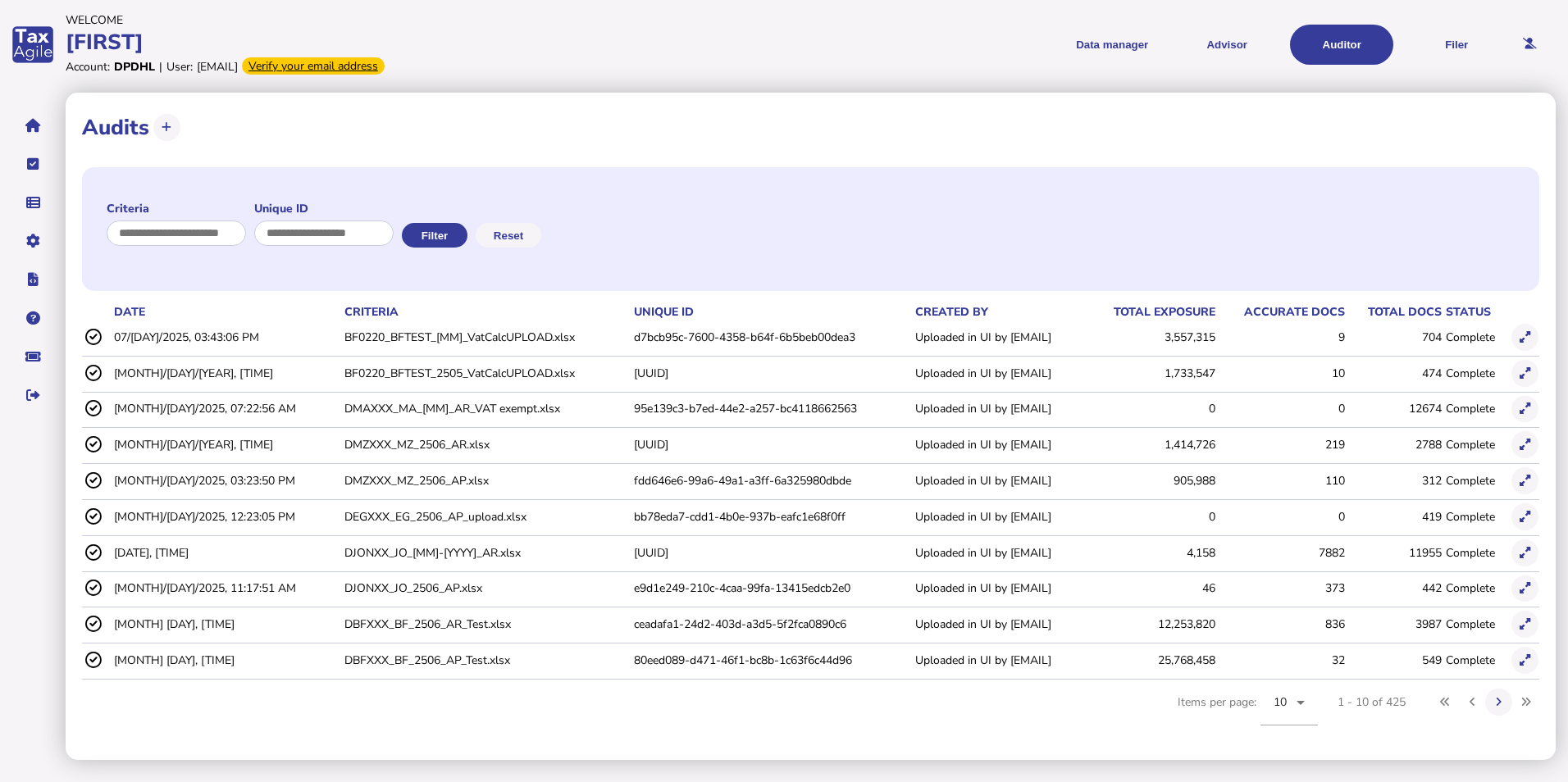 click on "BF0220_BFTEST_[MM]_VatCalcUPLOAD.xlsx" 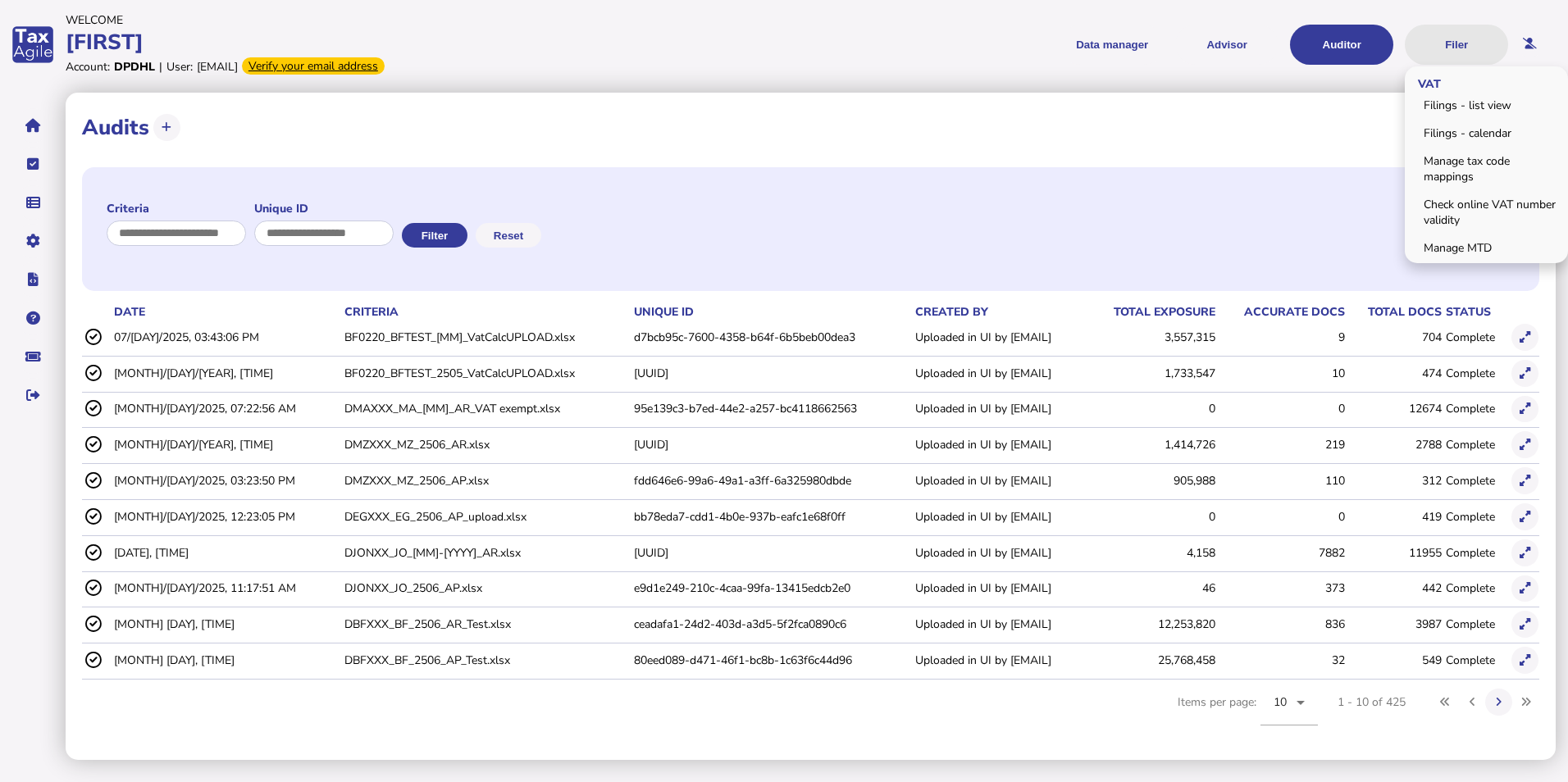 click on "Filer" at bounding box center [1456, 44] 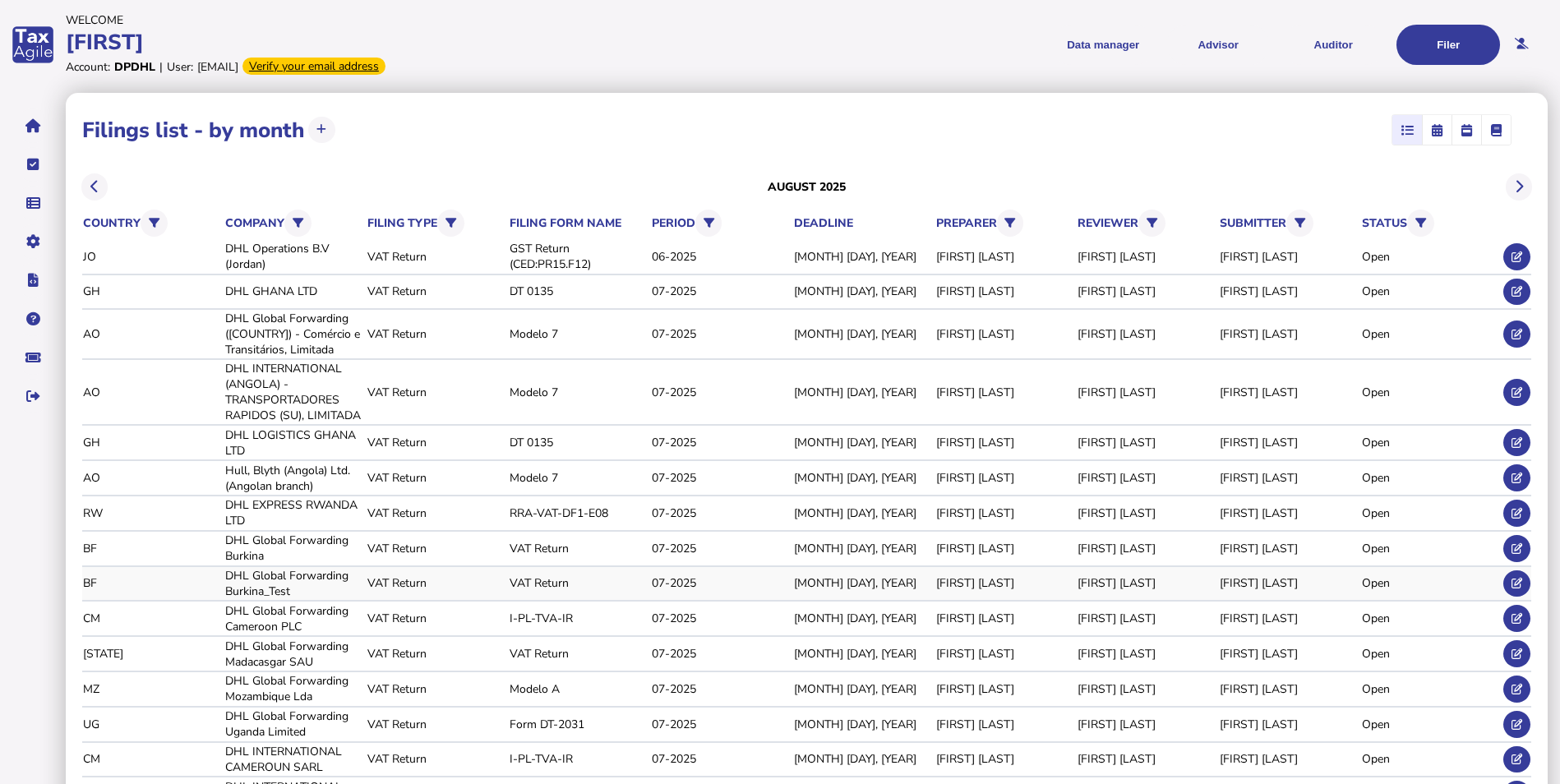 click on "DHL Global Forwarding Burkina_Test" at bounding box center [293, 583] 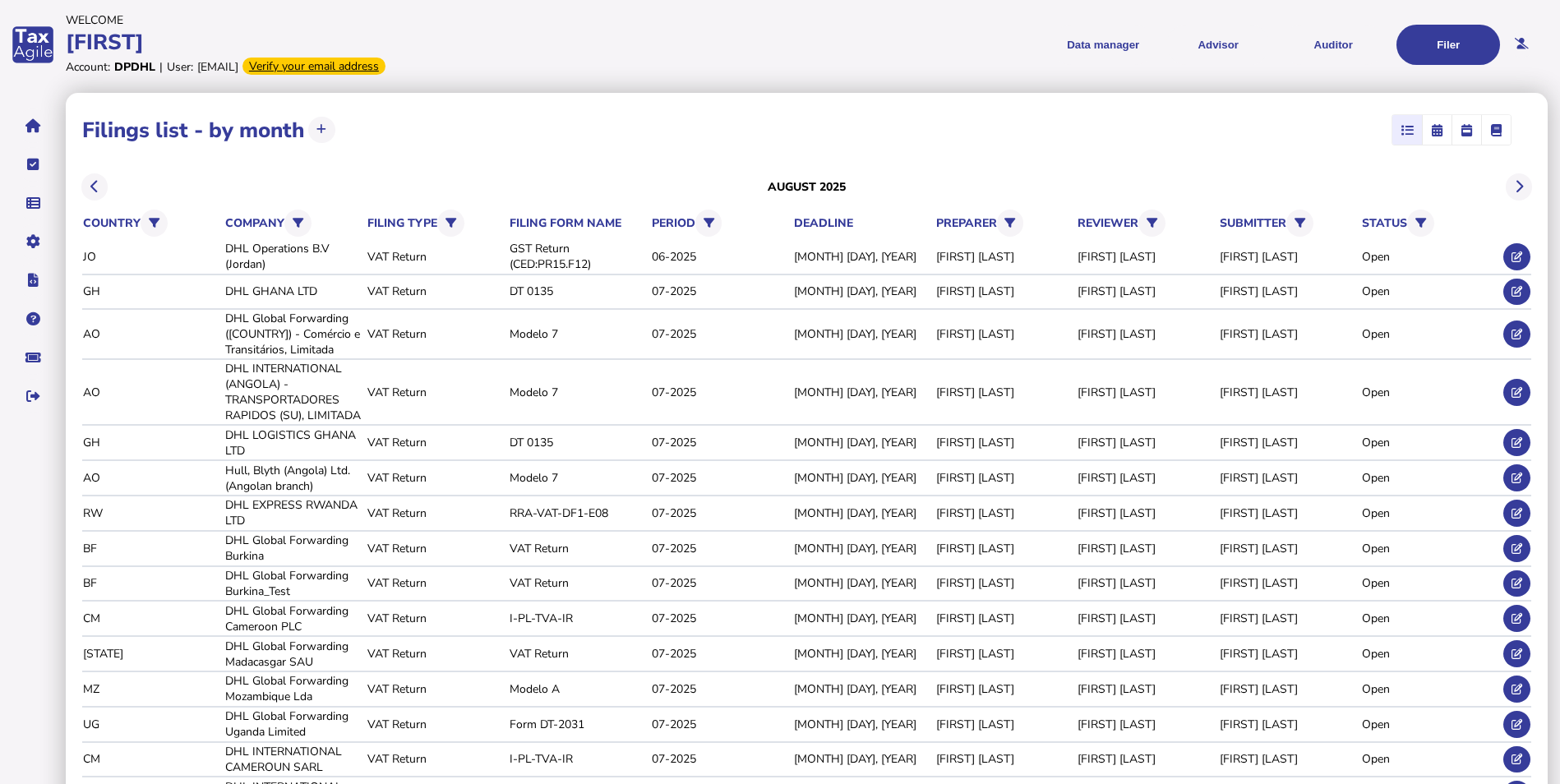 click at bounding box center [1497, 130] 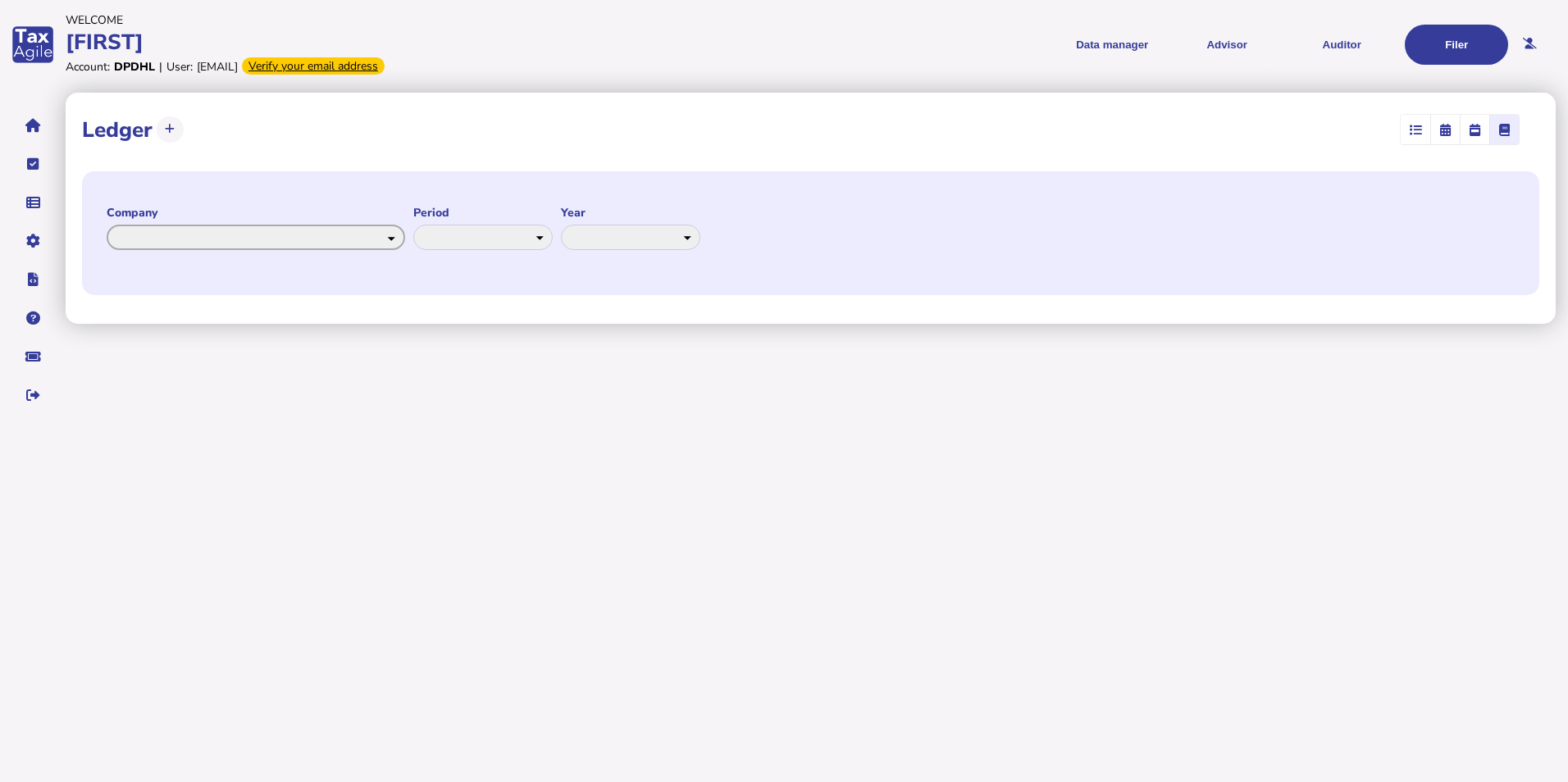 click on "**********" 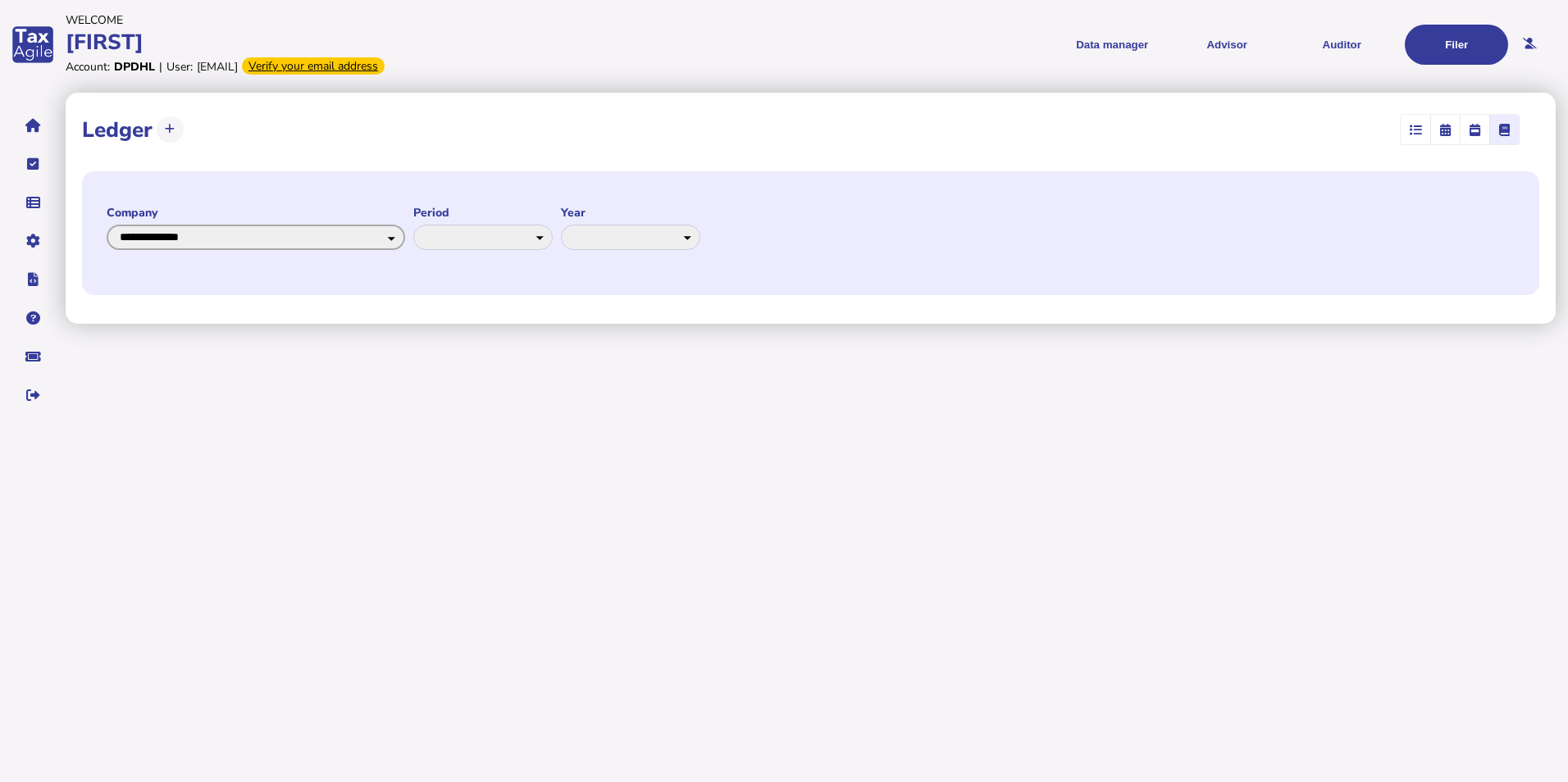 click on "**********" 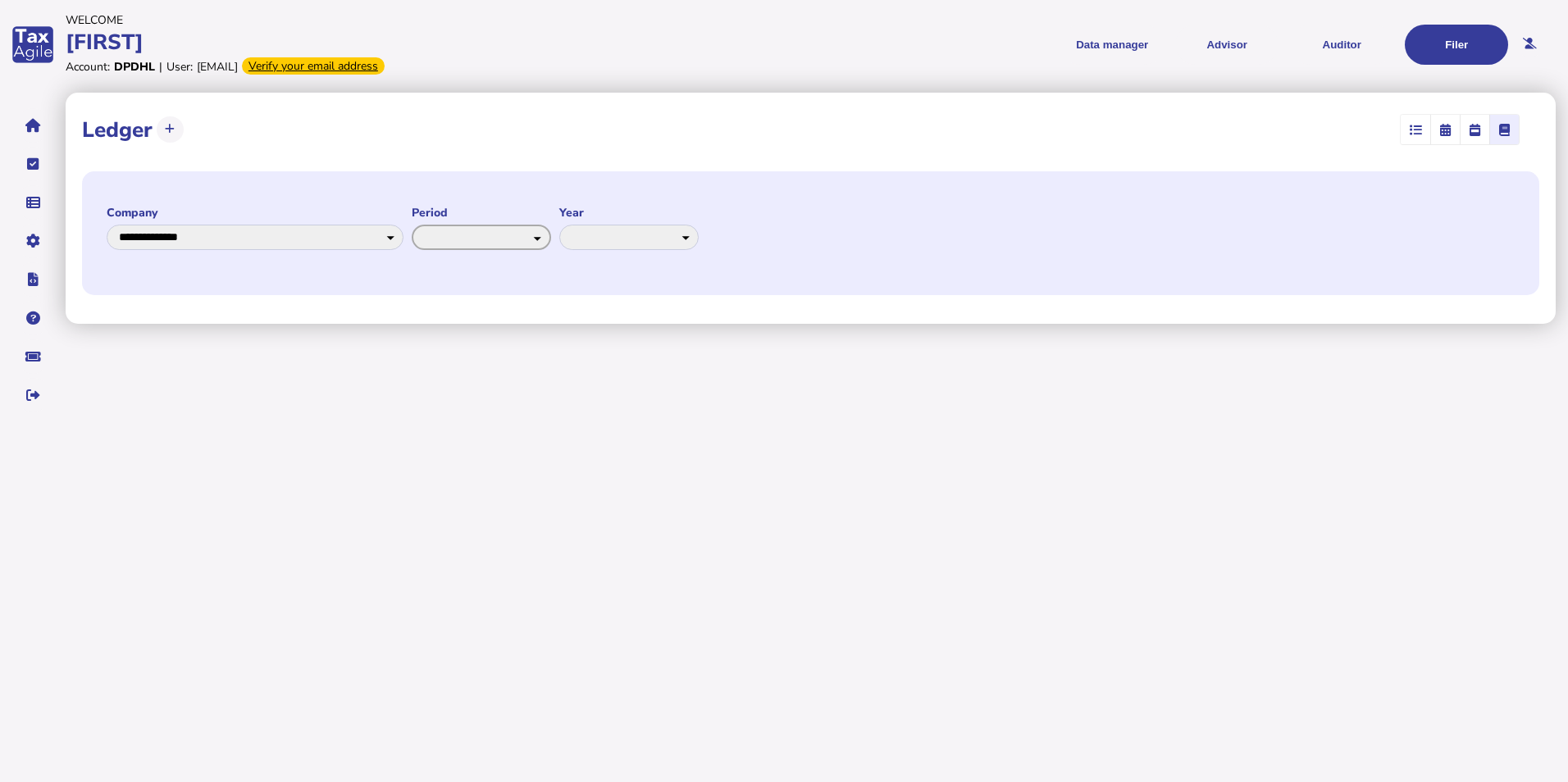 click on "** ** ** ** ******* ******** ***** ***** *** **** **** ****** ********* ******* ******** ********" 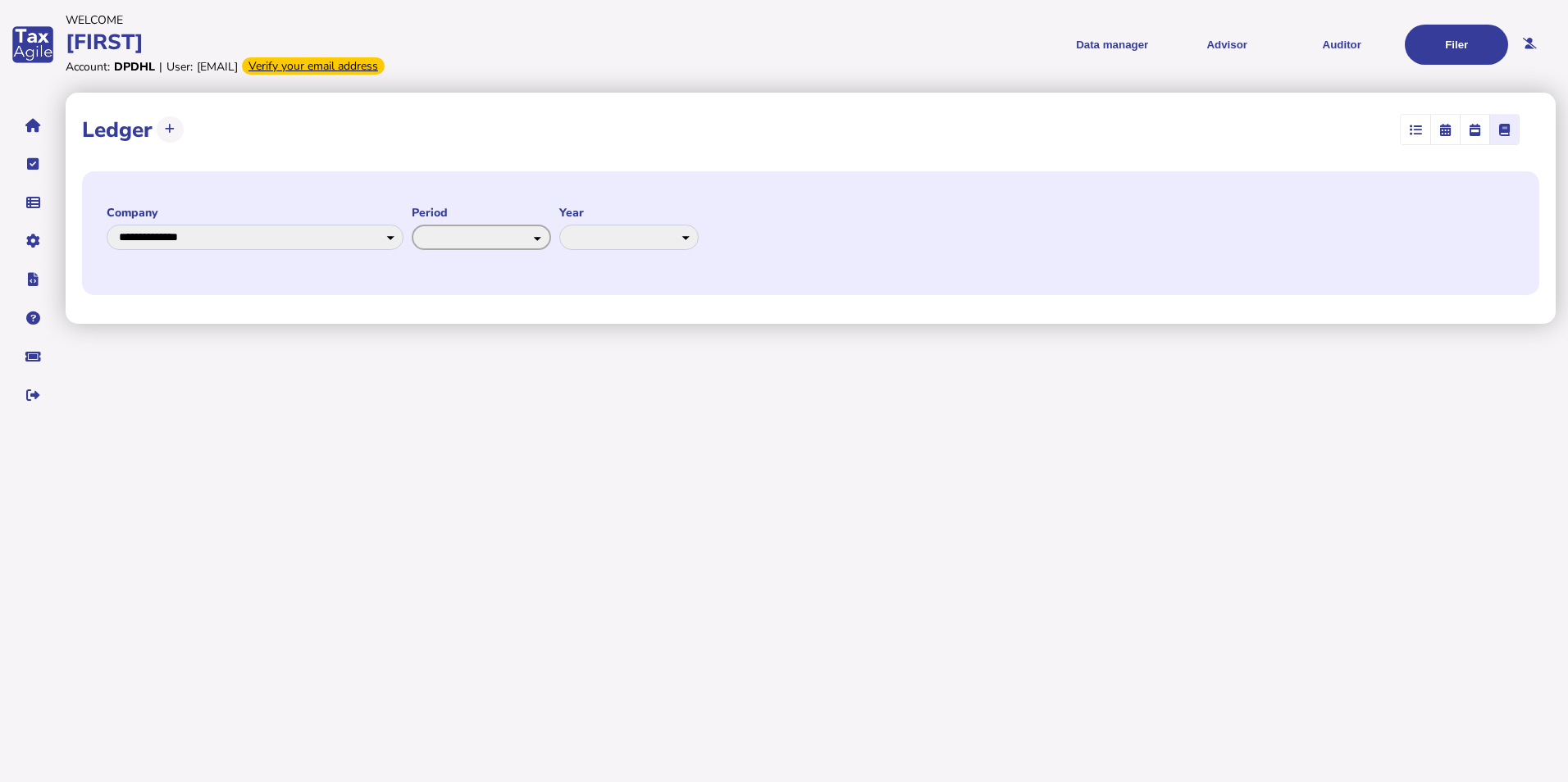 select on "*" 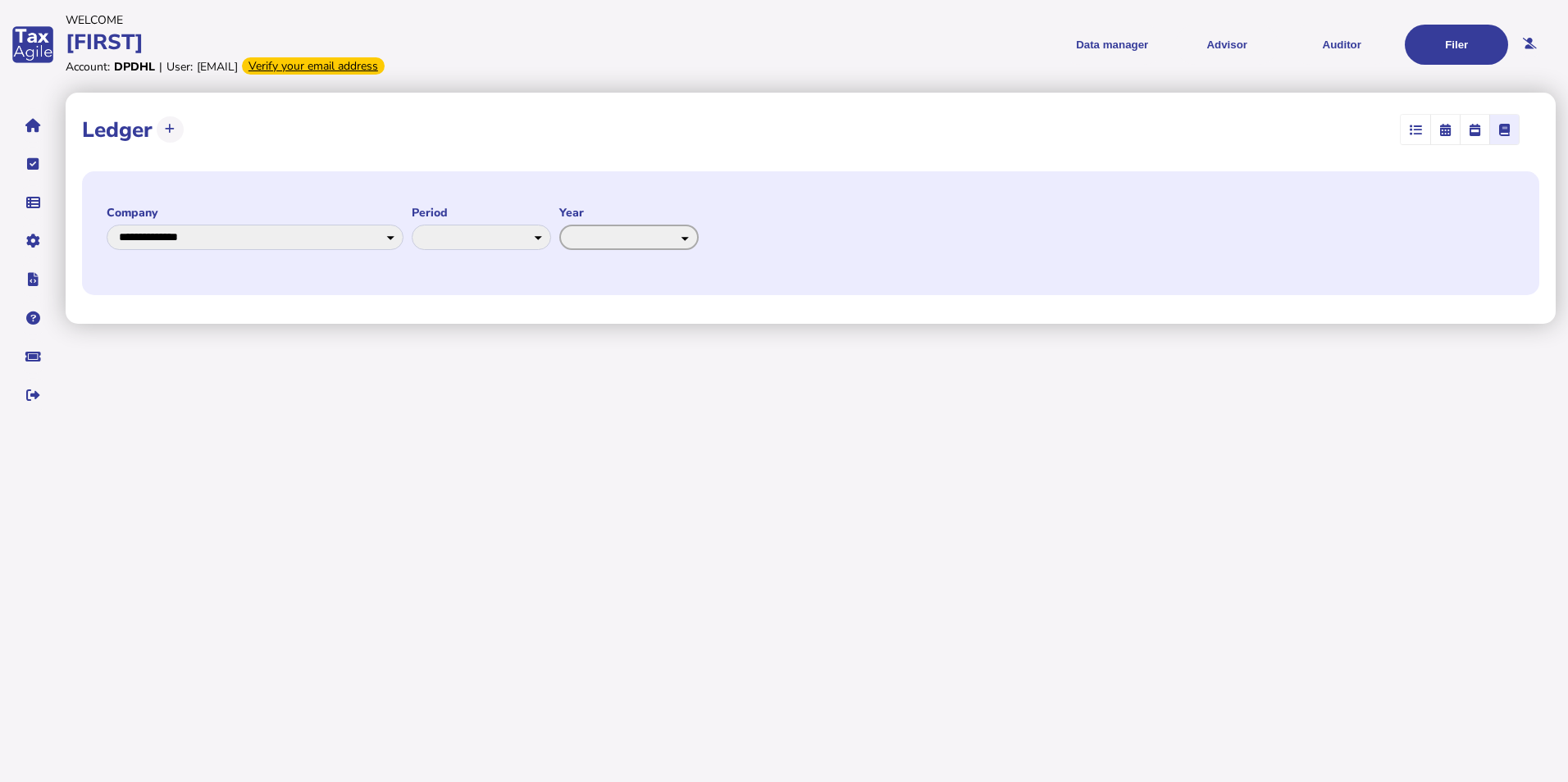click on "**** **** **** ****" 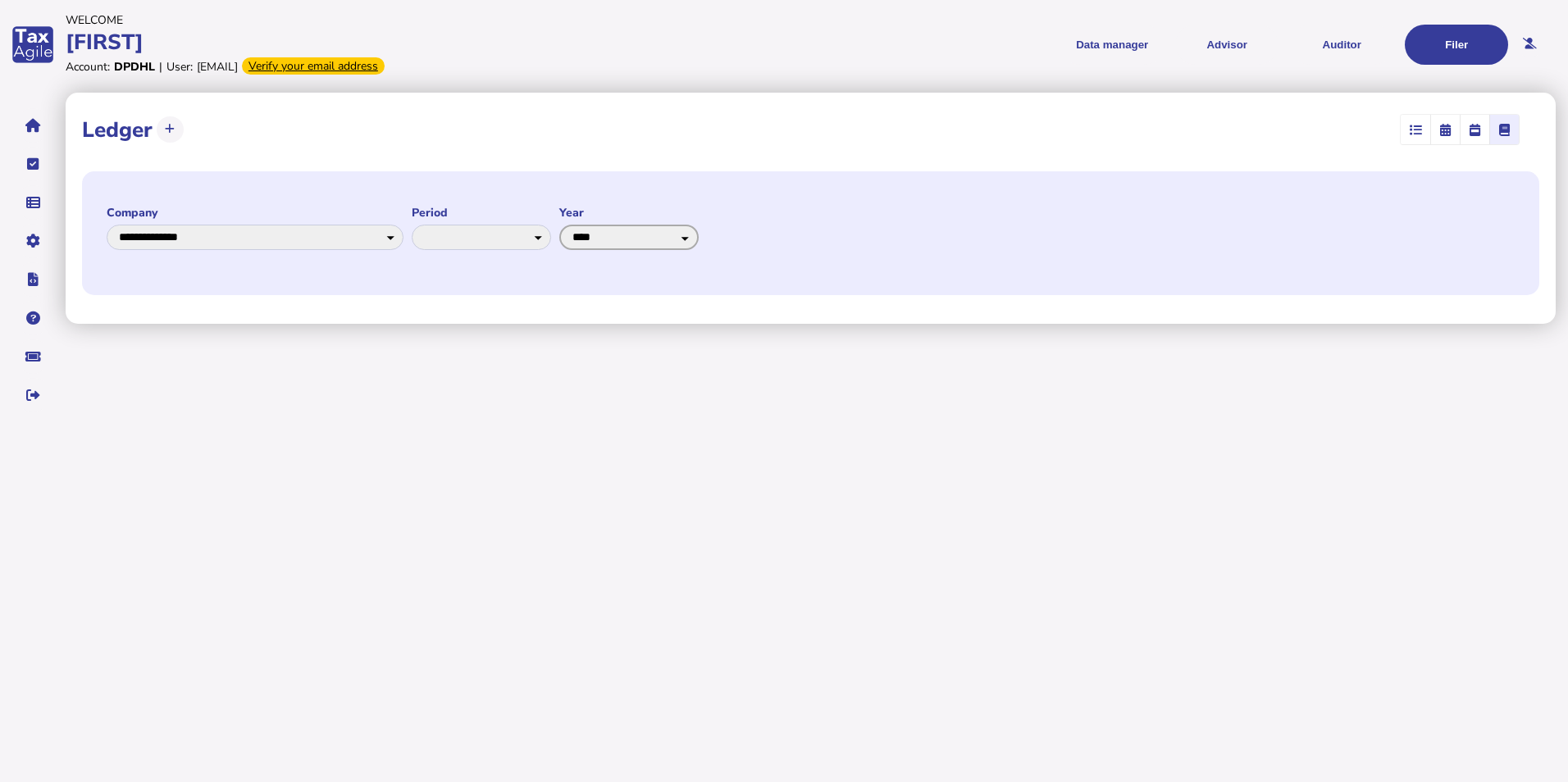 click on "**** **** **** ****" 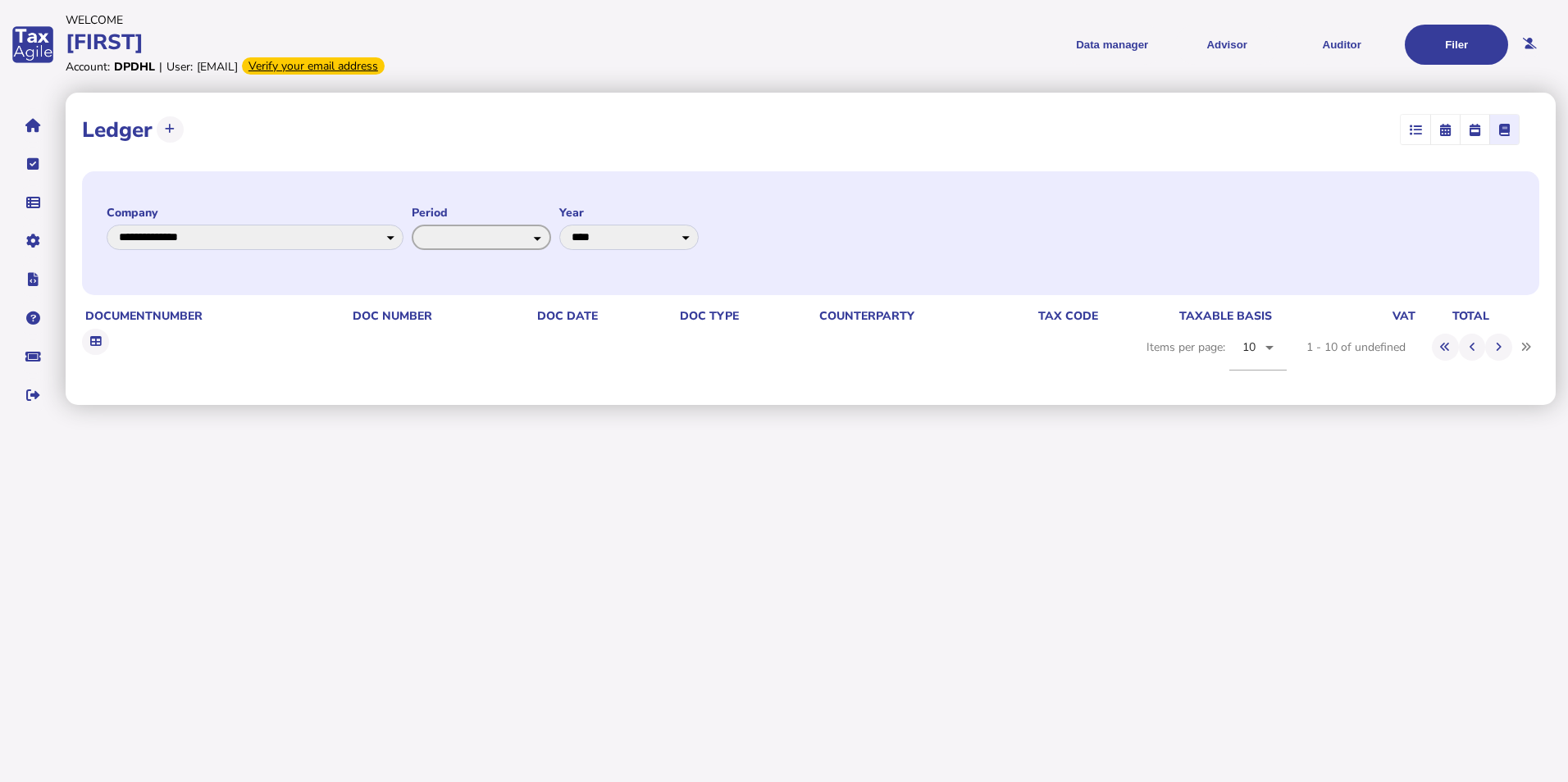 click on "** ** ** ** ******* ******** ***** ***** *** **** **** ****** ********* ******* ******** ********" 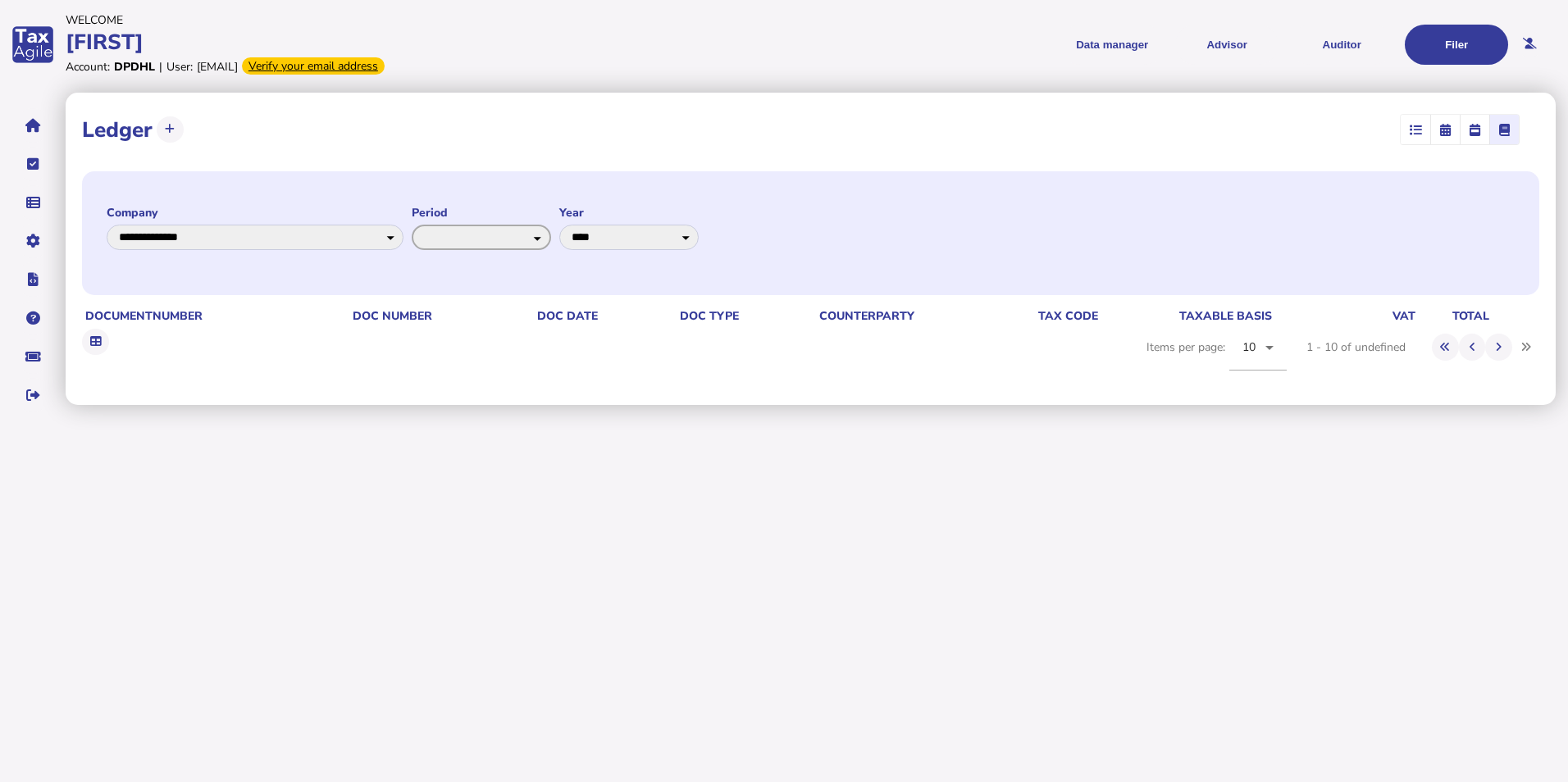 select on "*" 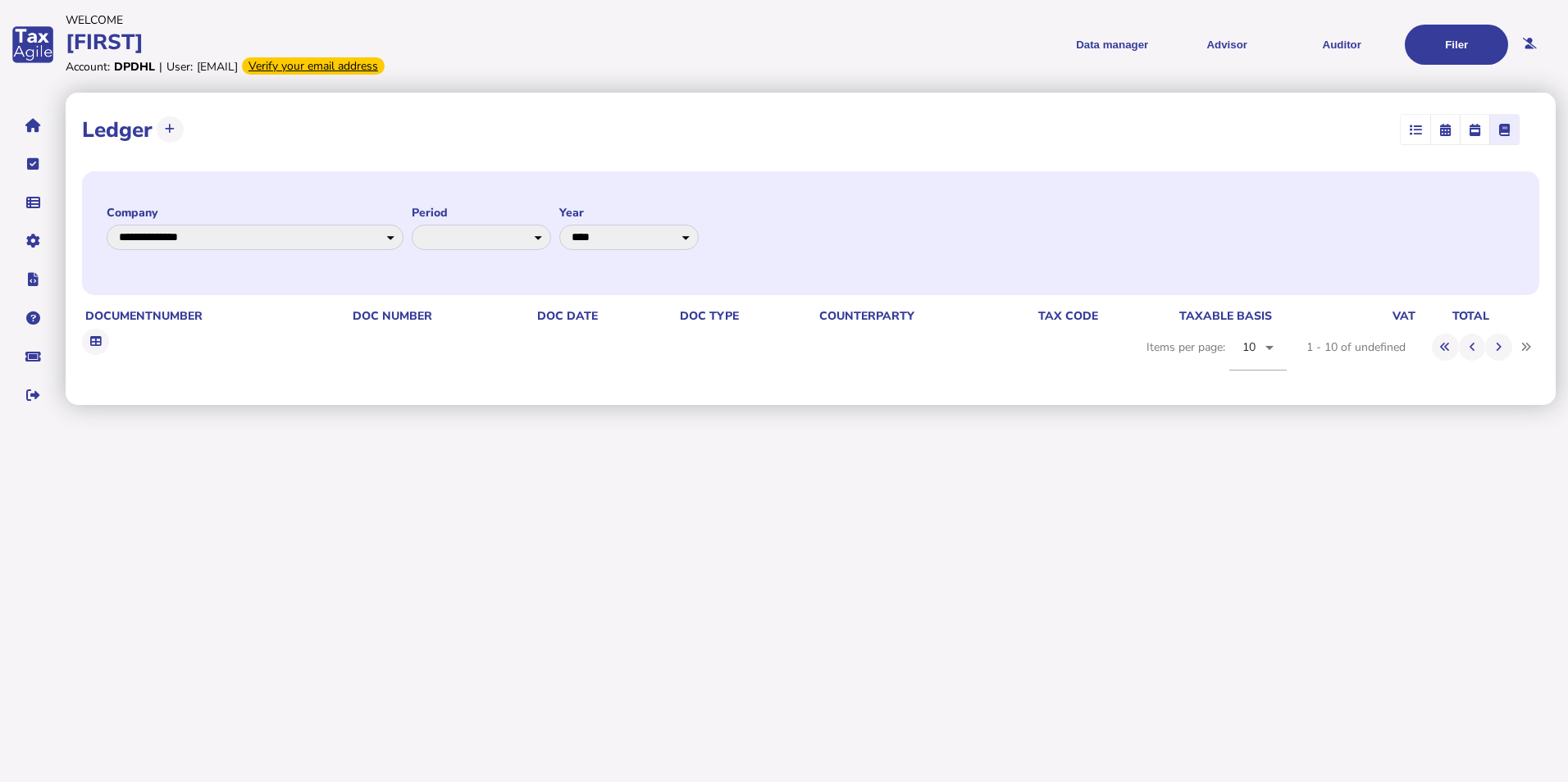 click on "**********" at bounding box center (784, 211) 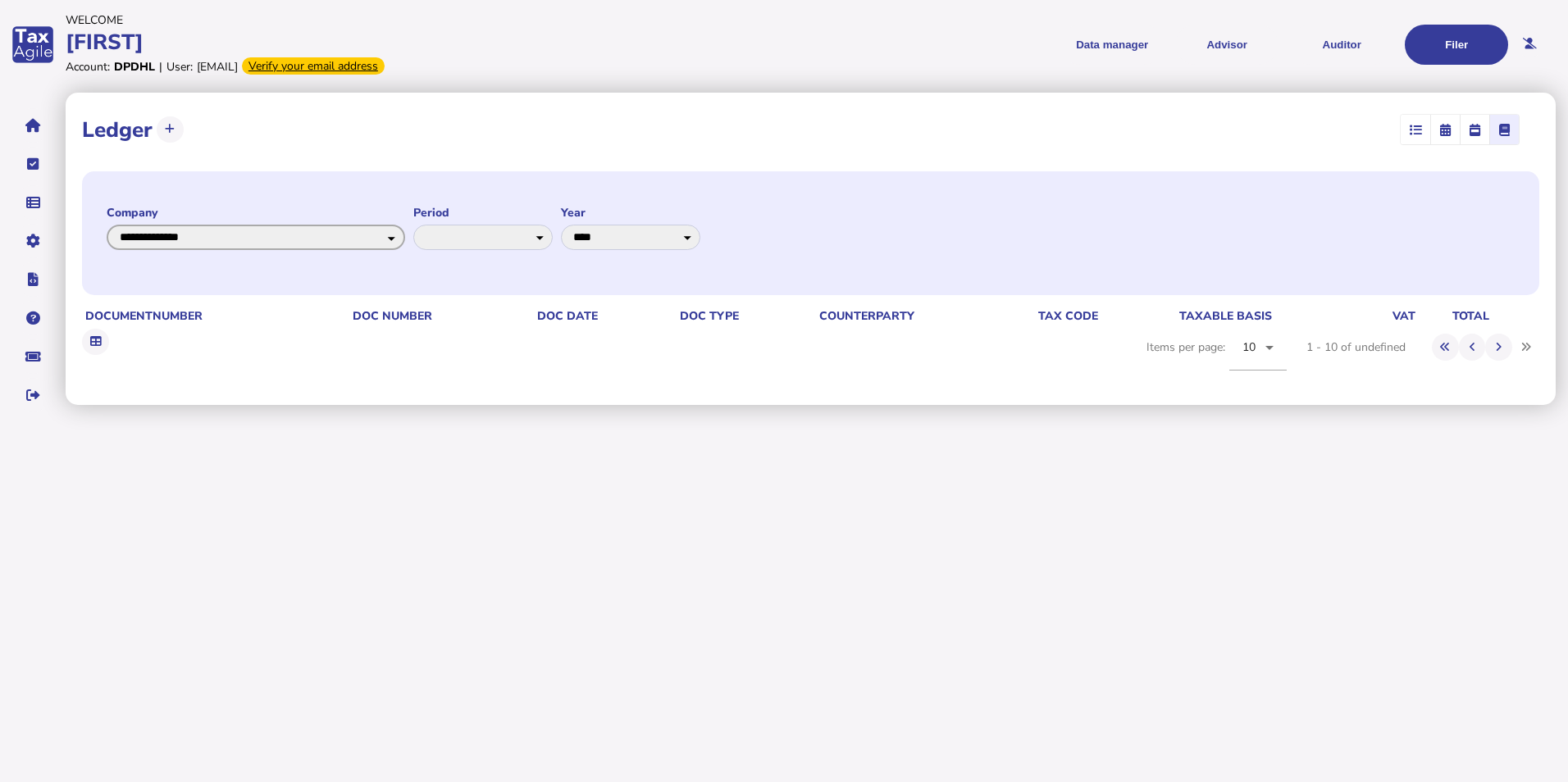 click on "**********" 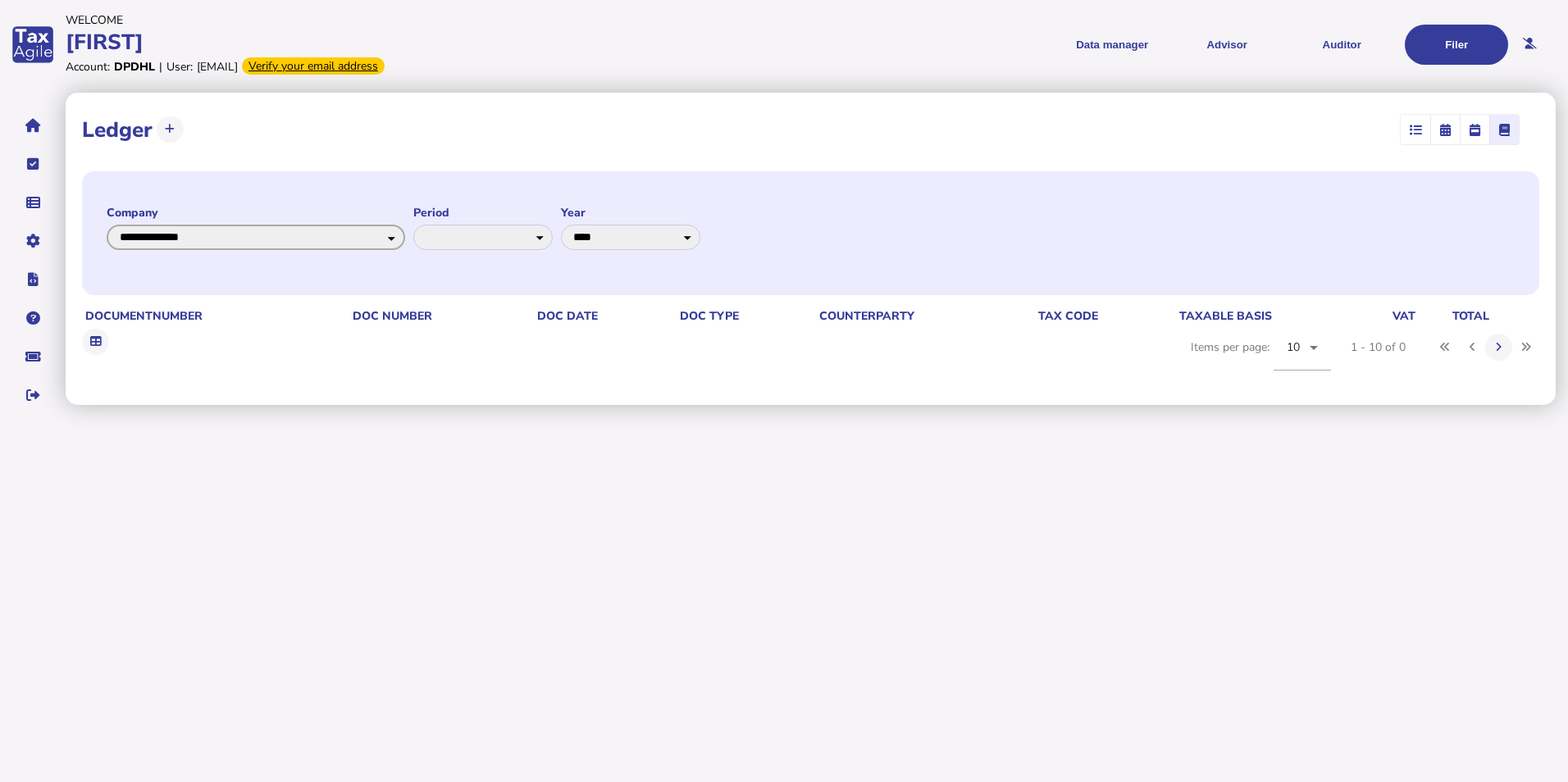 click on "**********" 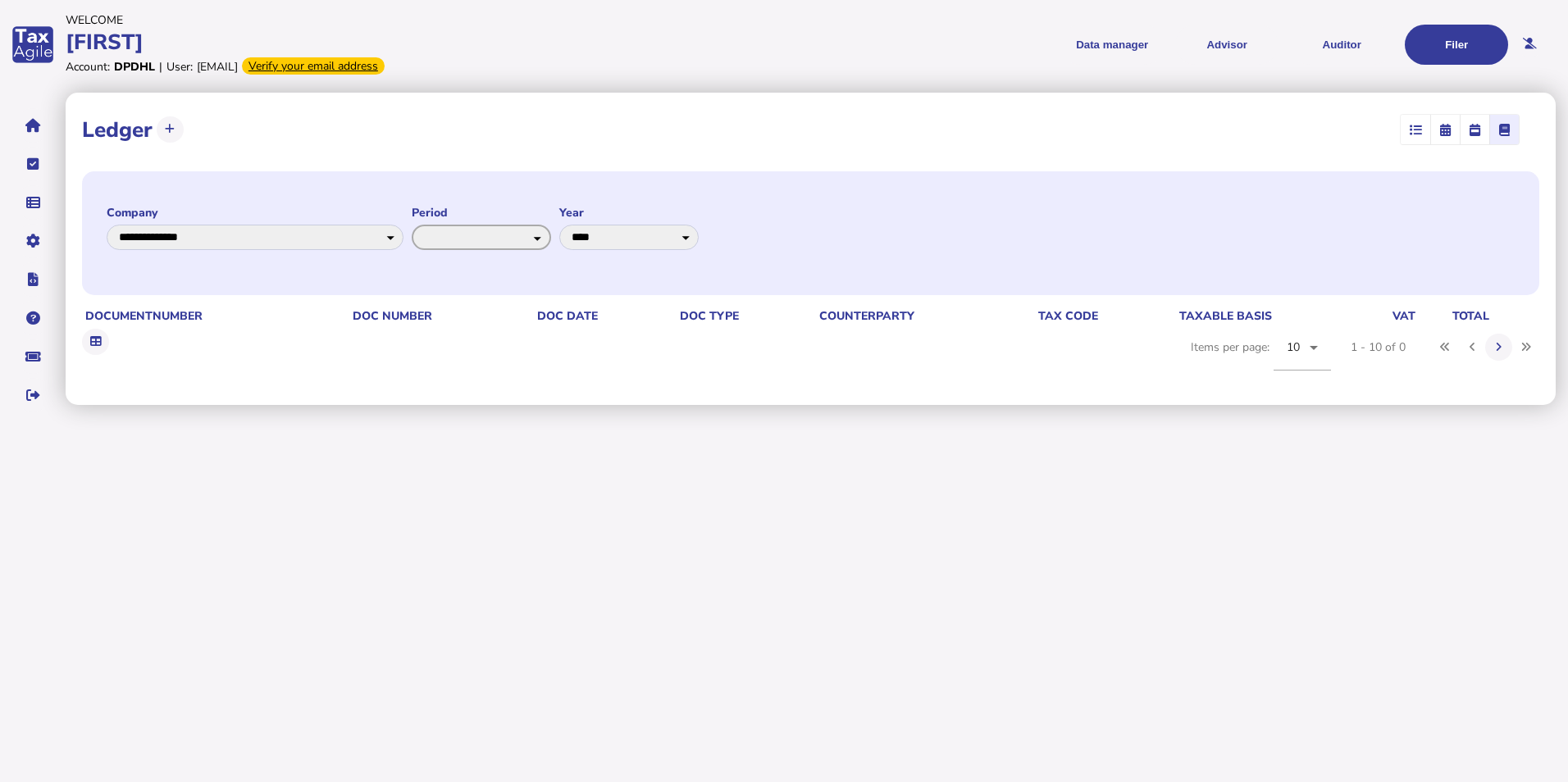 click on "** ** ** ** ******* ******** ***** ***** *** **** **** ****** ********* ******* ******** ********" 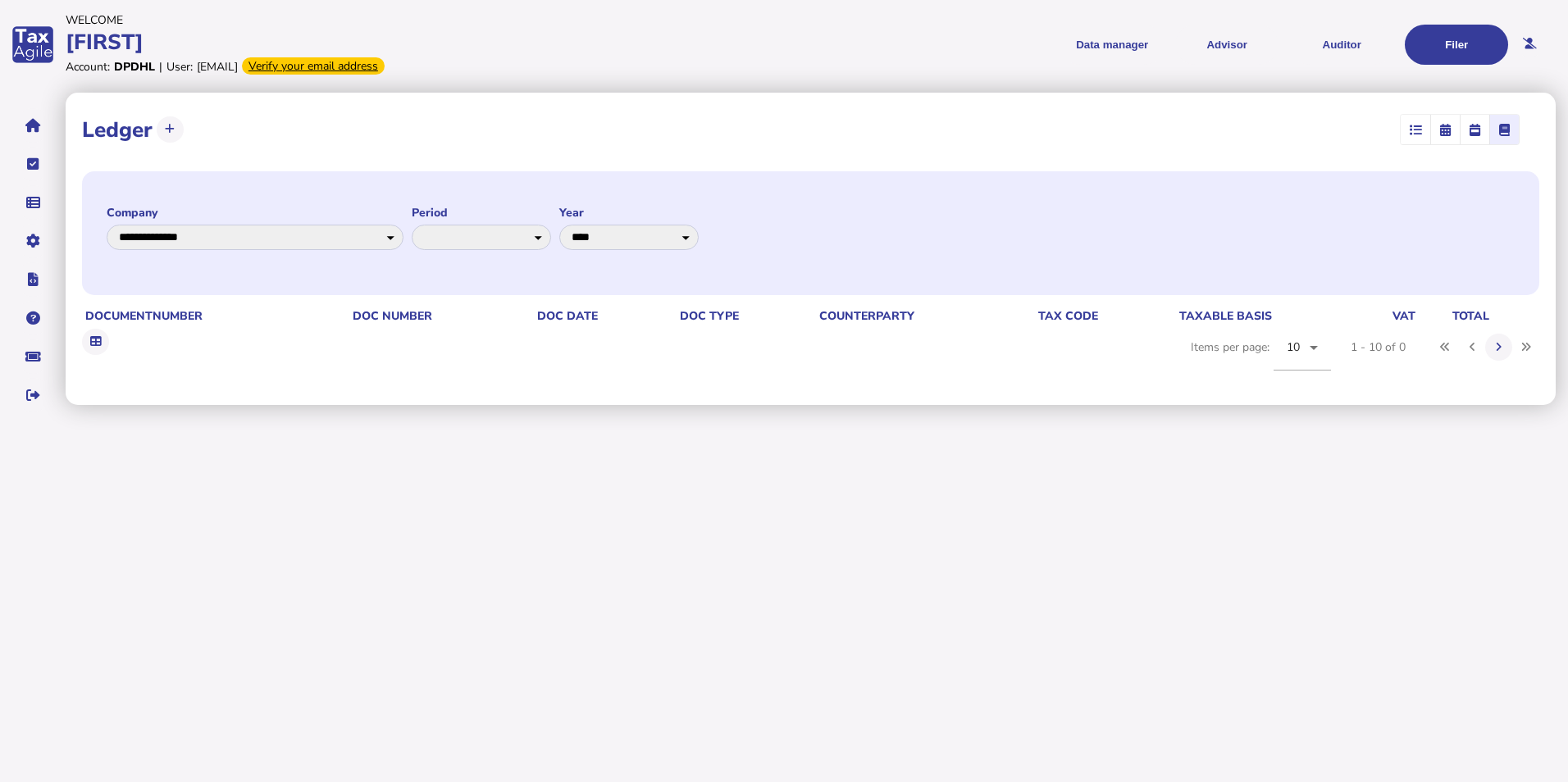 click on "**********" at bounding box center (784, 211) 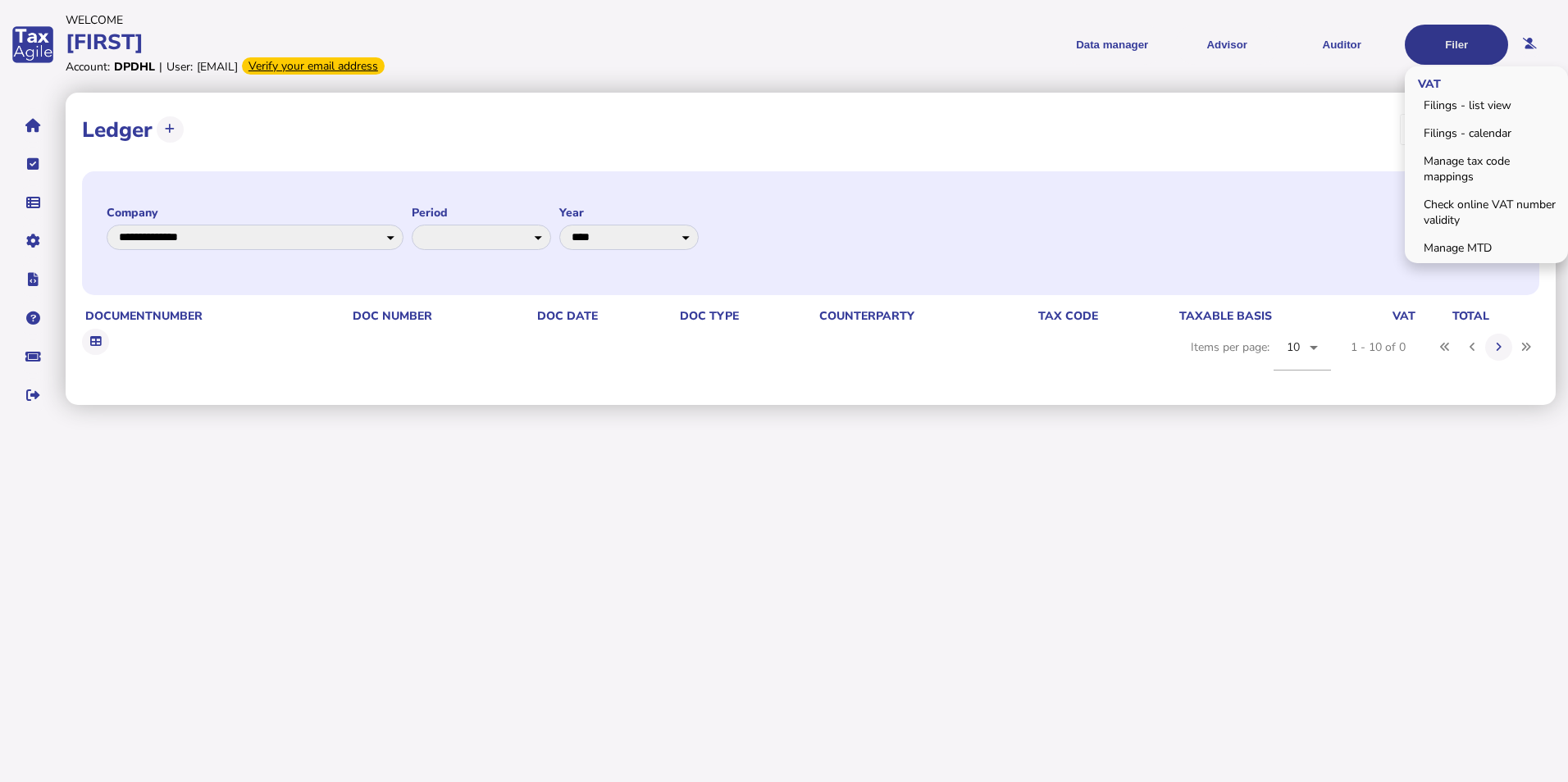 click on "Filer" at bounding box center (1456, 44) 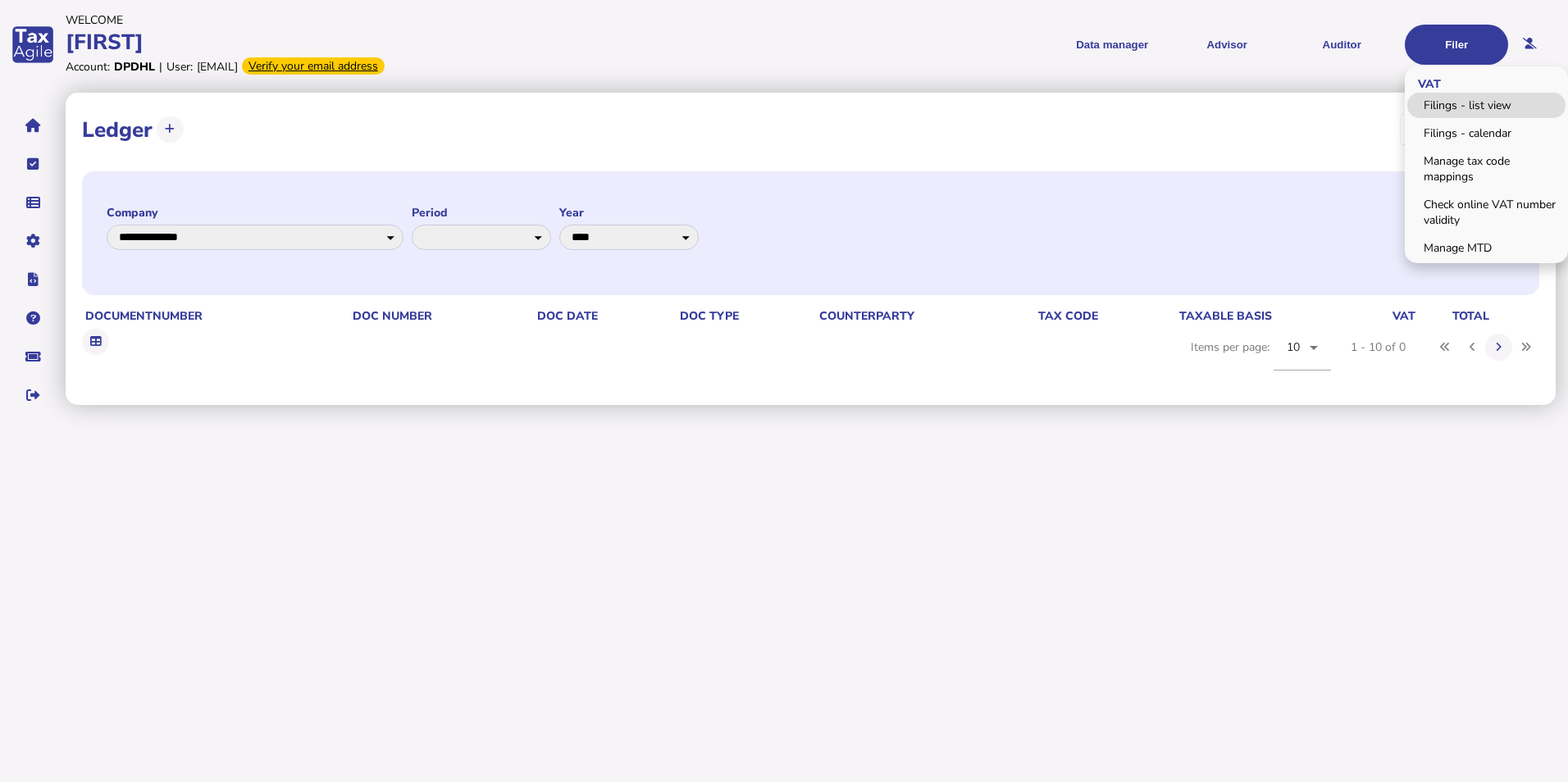 click on "Filings - list view" at bounding box center (1486, 105) 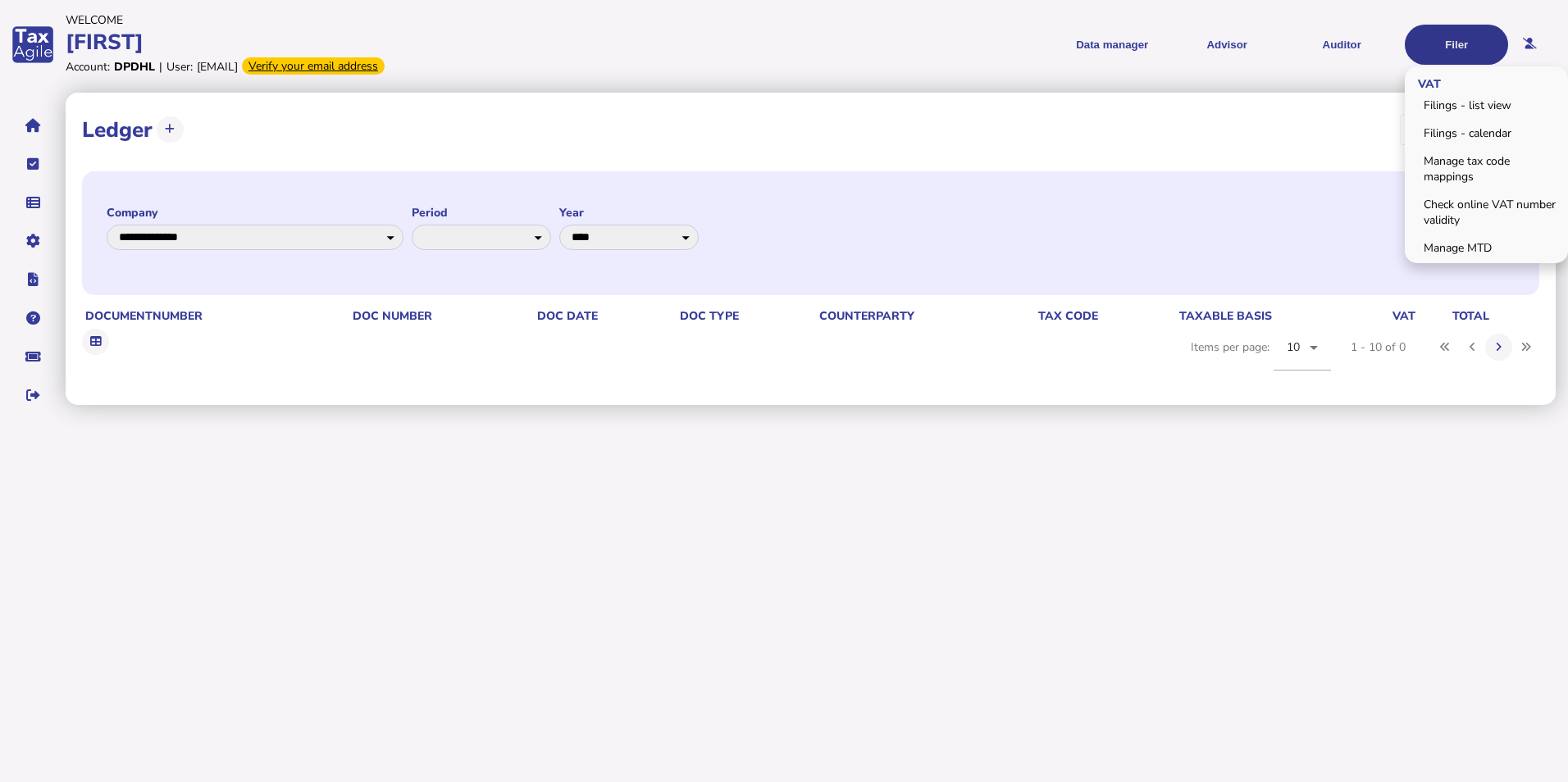 click on "Filer" at bounding box center (1456, 44) 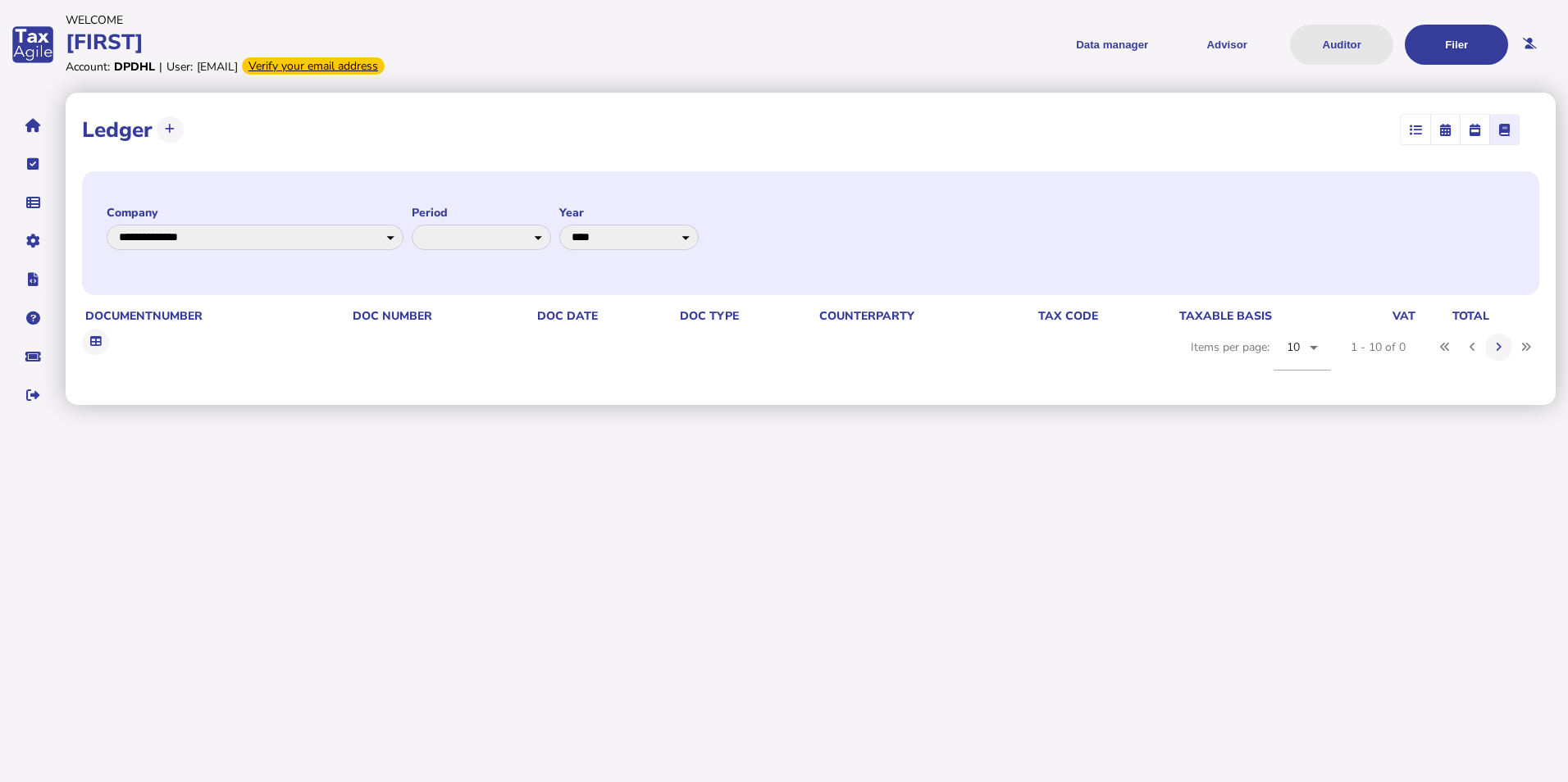 click on "Auditor" at bounding box center (1342, 44) 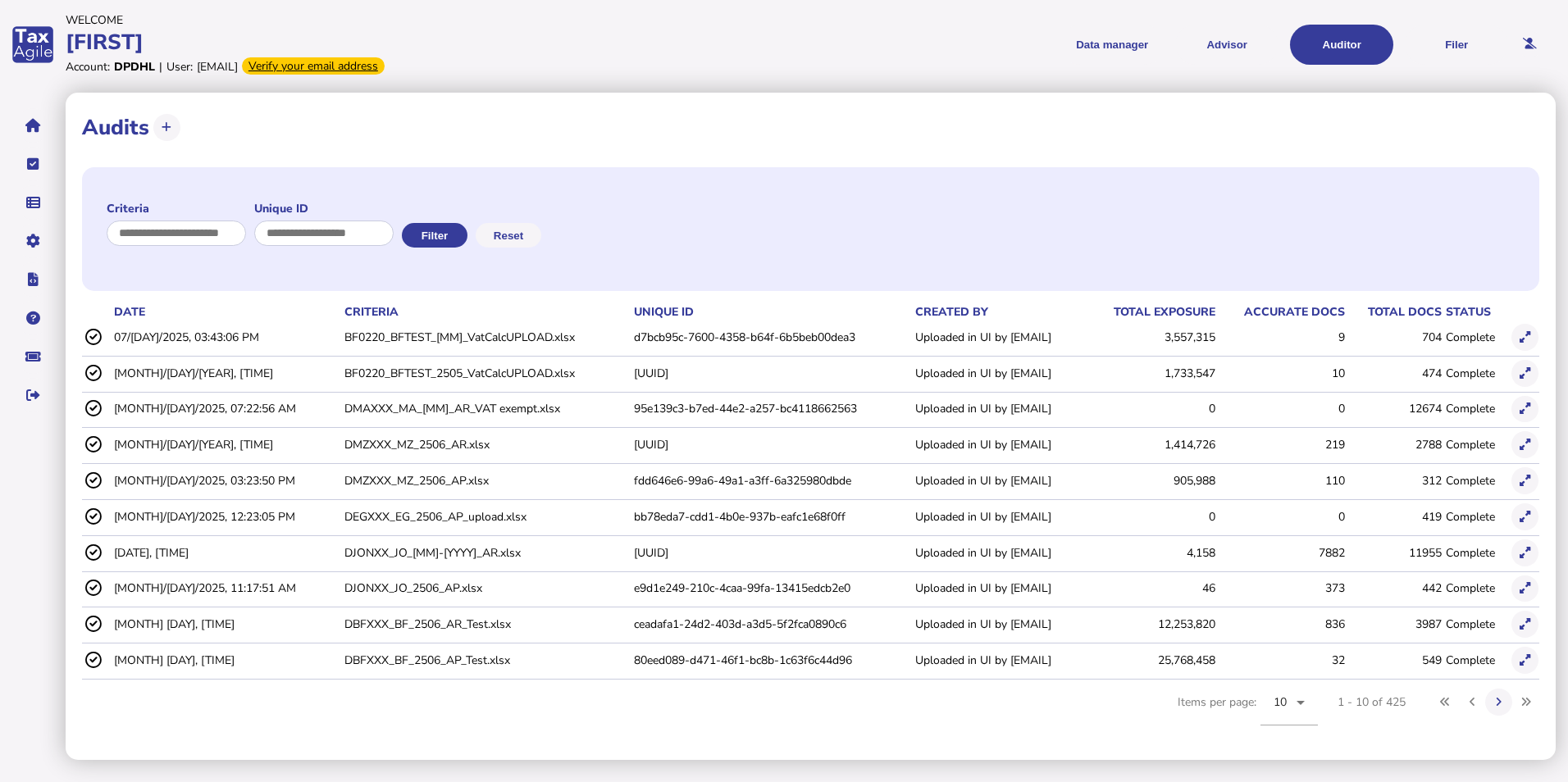 click on "d7bcb95c-7600-4358-b64f-6b5beb00dea3" 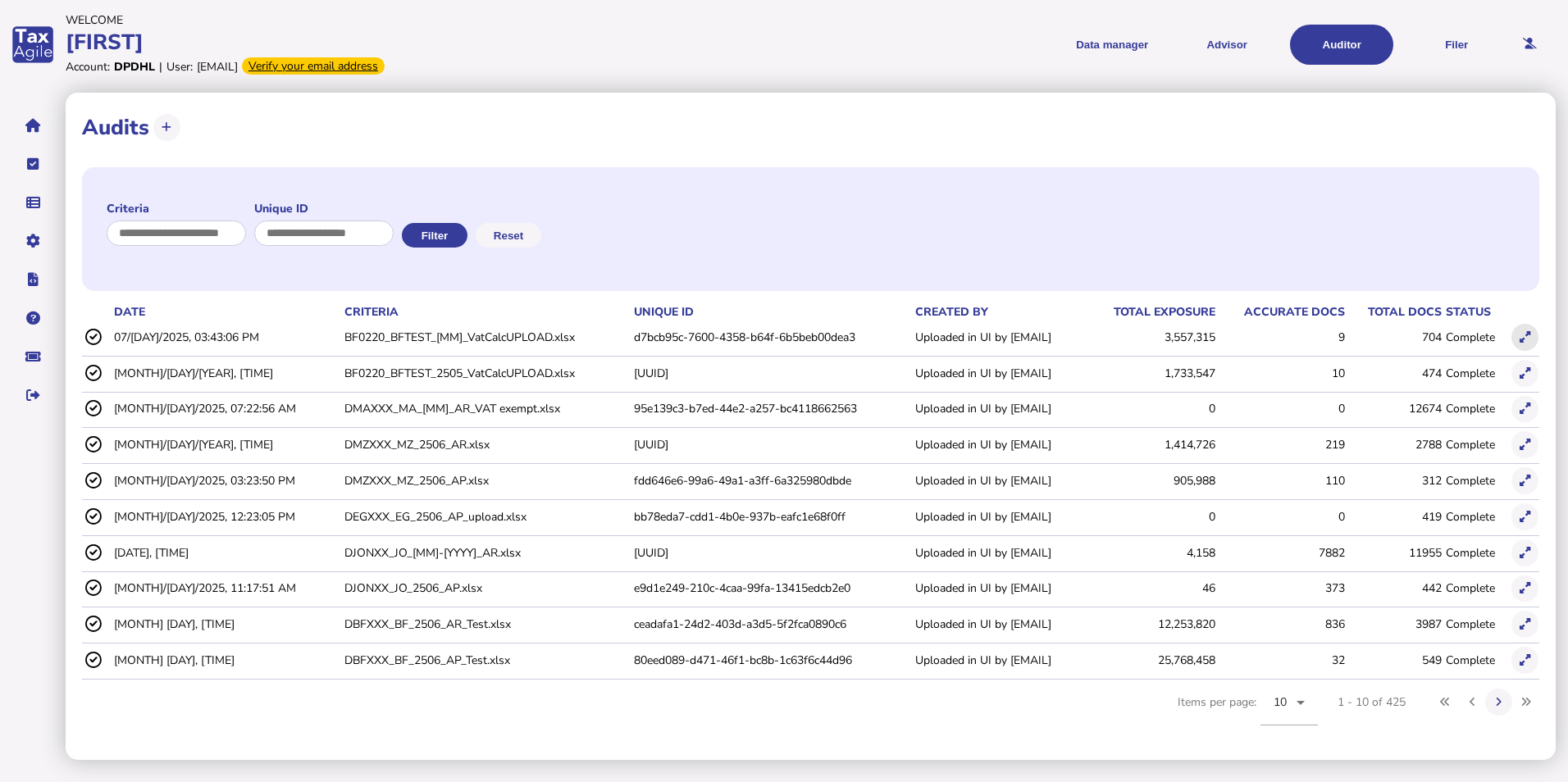 click 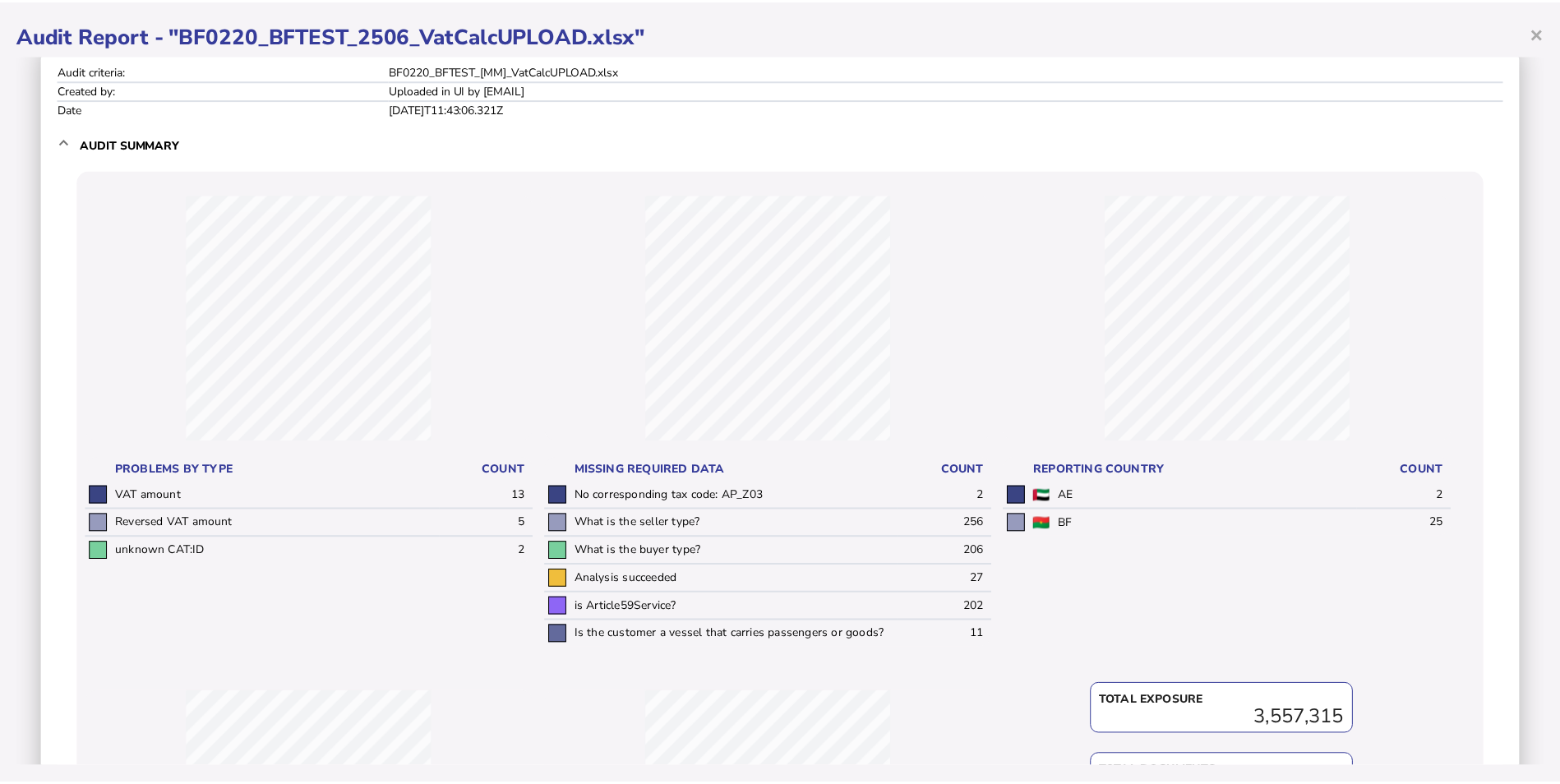 scroll, scrollTop: 0, scrollLeft: 0, axis: both 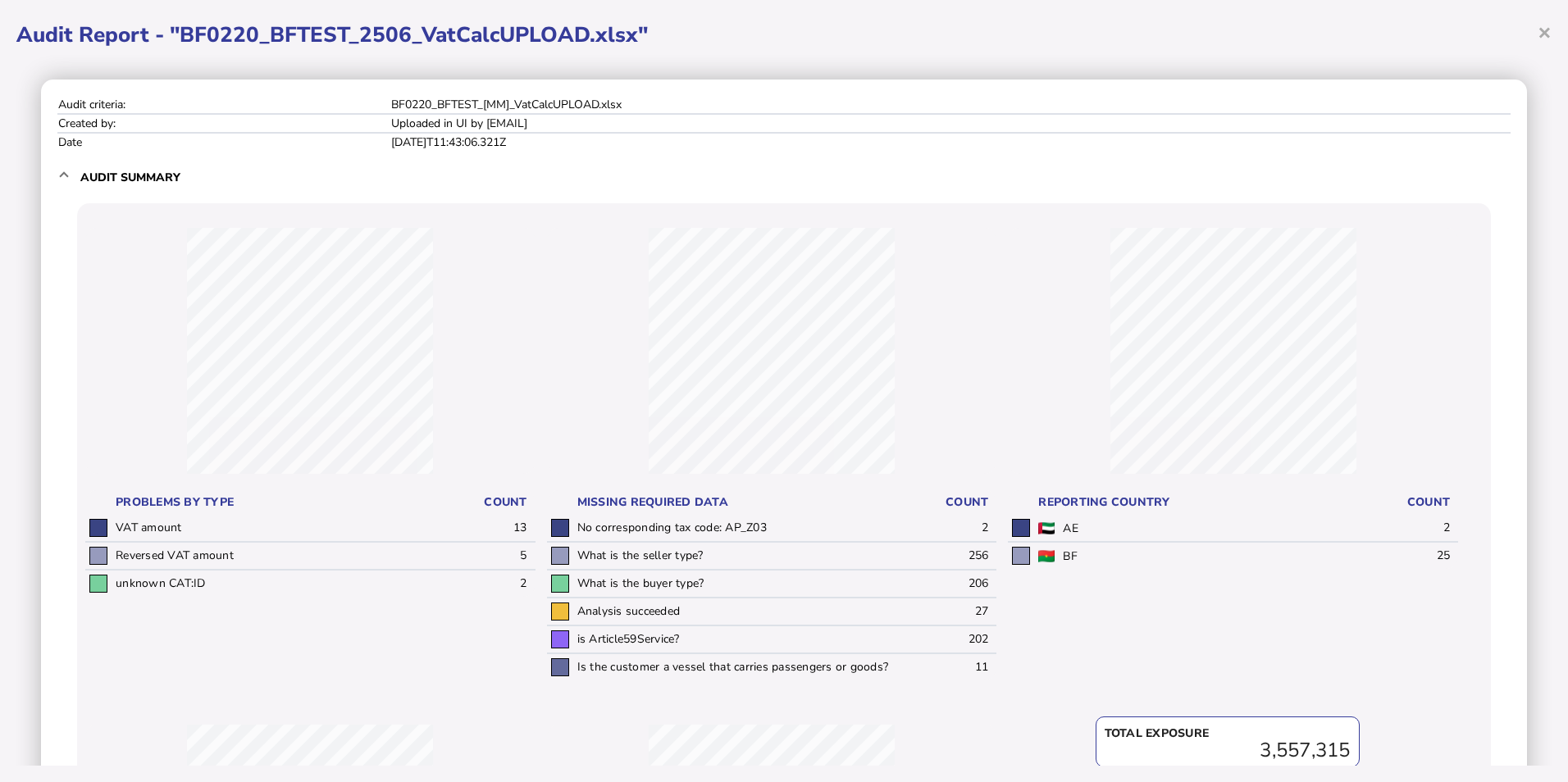 click on "What is the buyer type?" at bounding box center (784, 380) 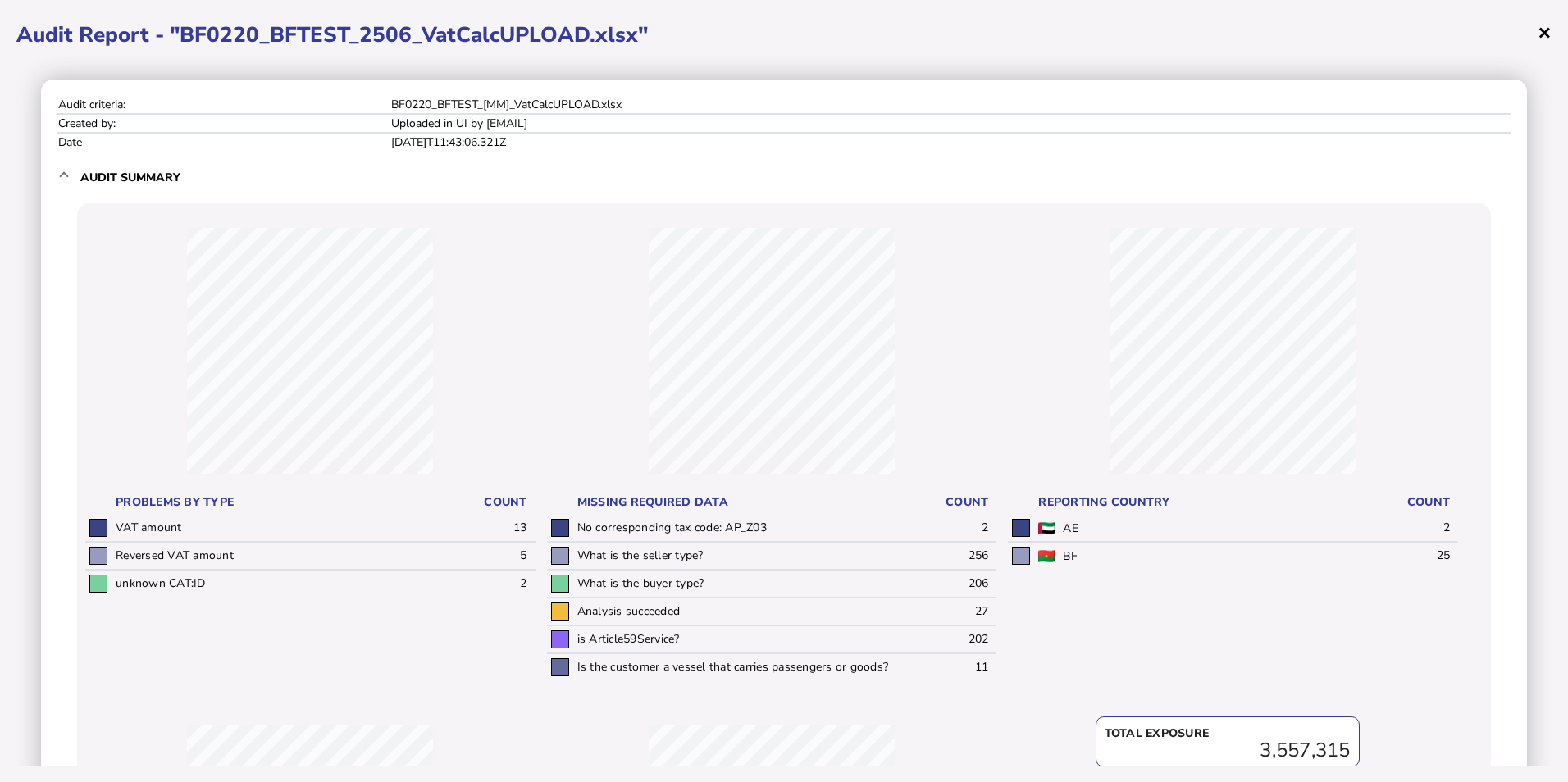 click on "×" at bounding box center [1544, 32] 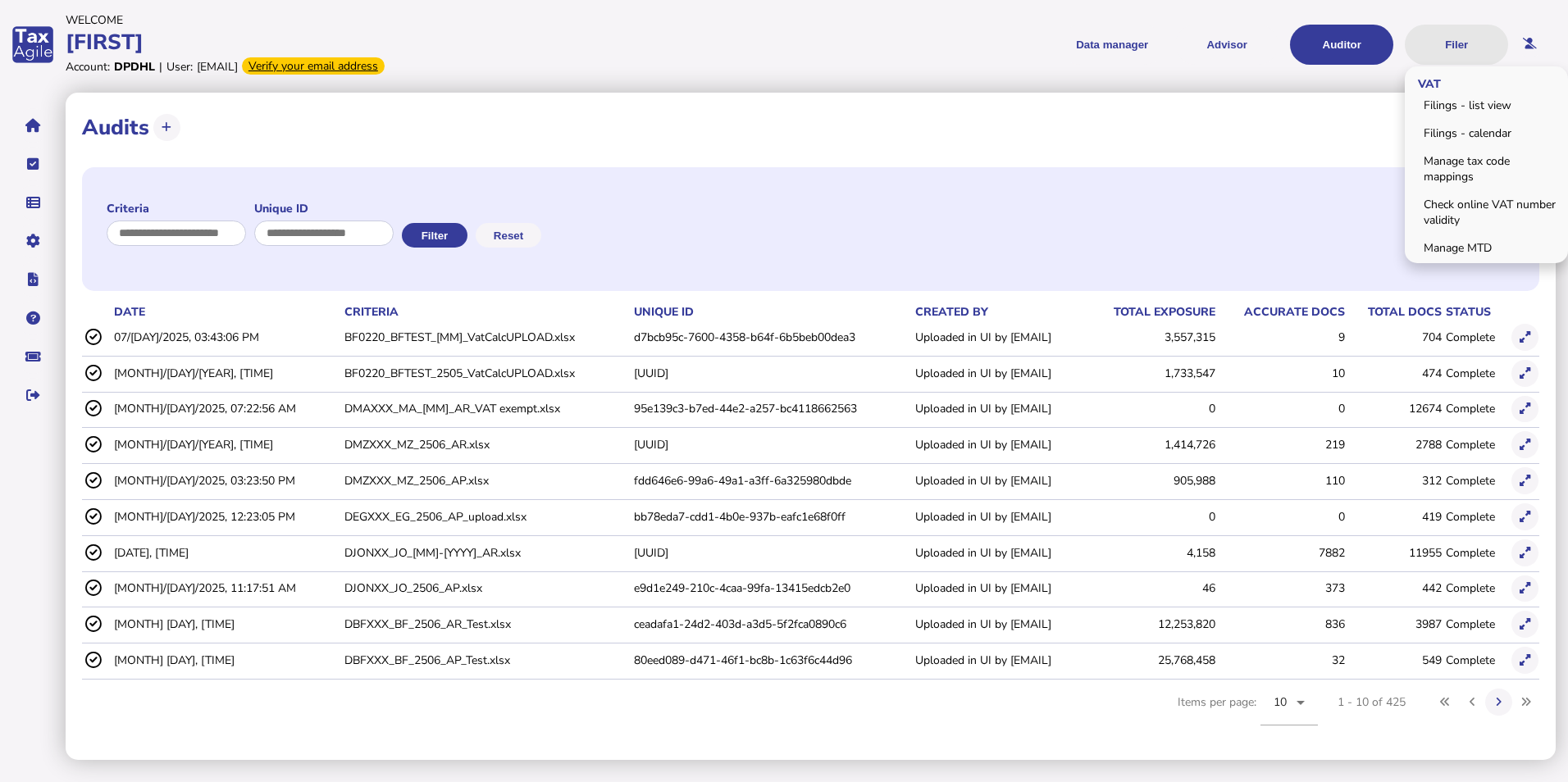 click on "Filer" at bounding box center (1456, 44) 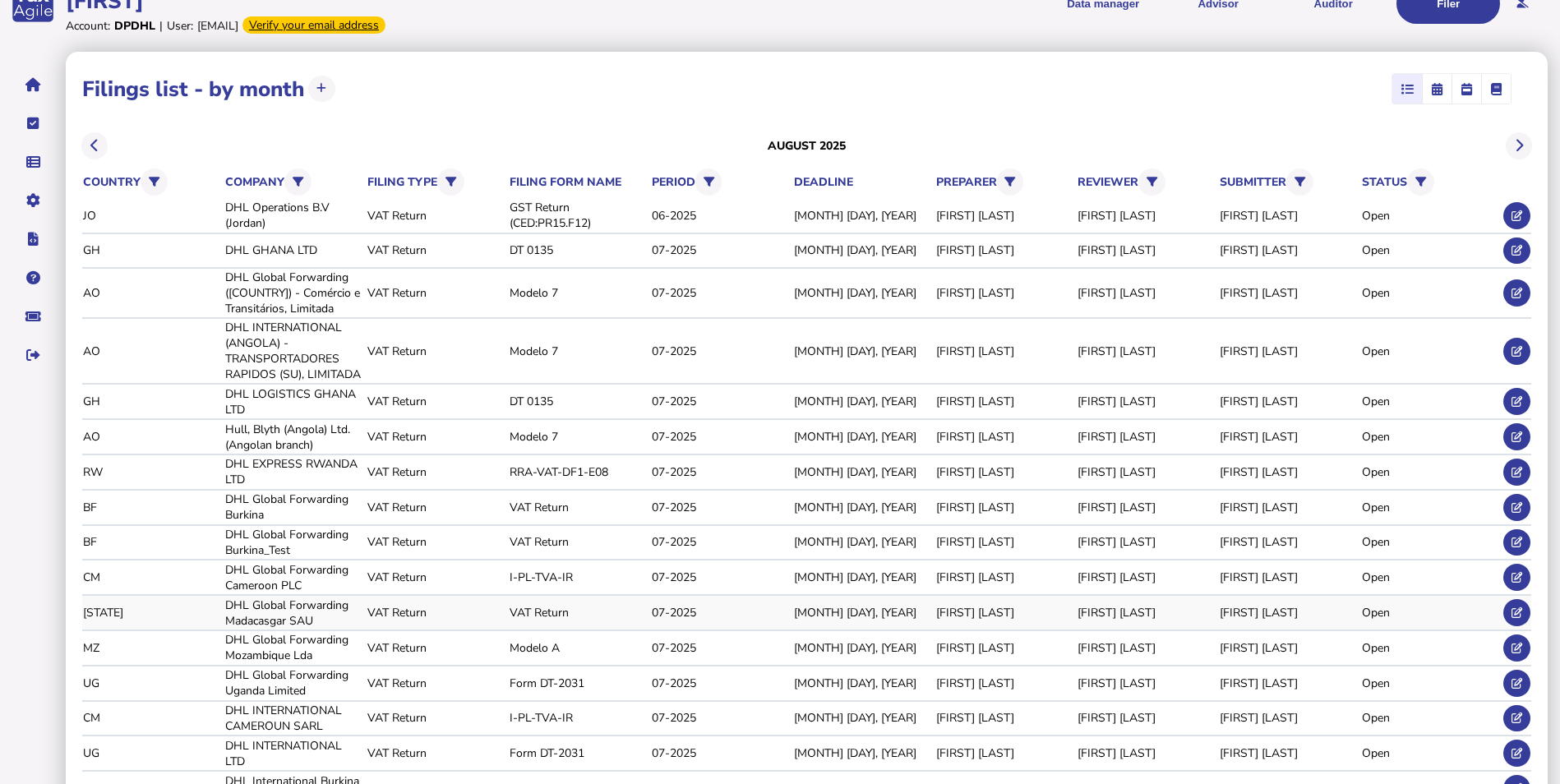 scroll, scrollTop: 0, scrollLeft: 0, axis: both 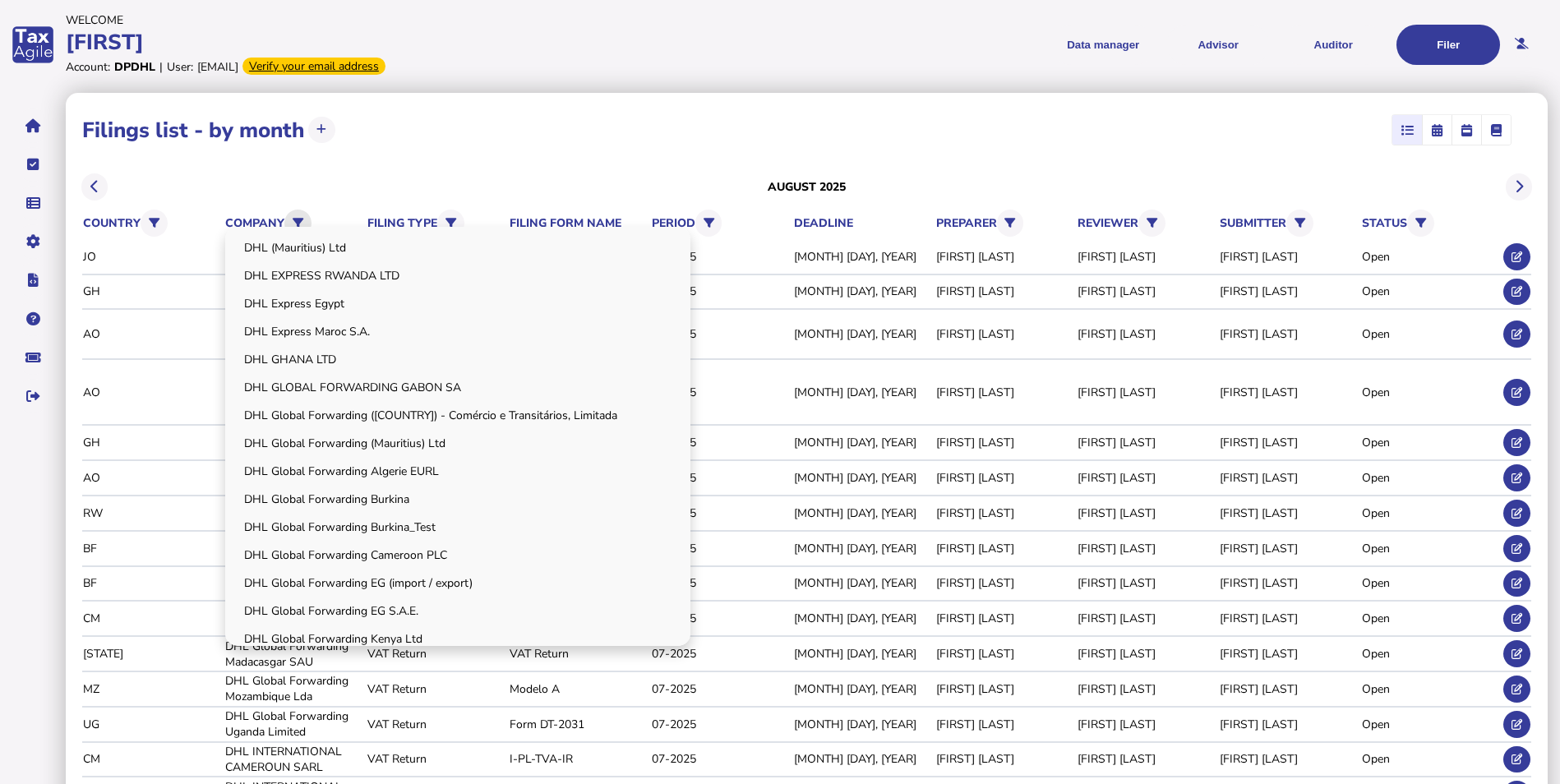 click 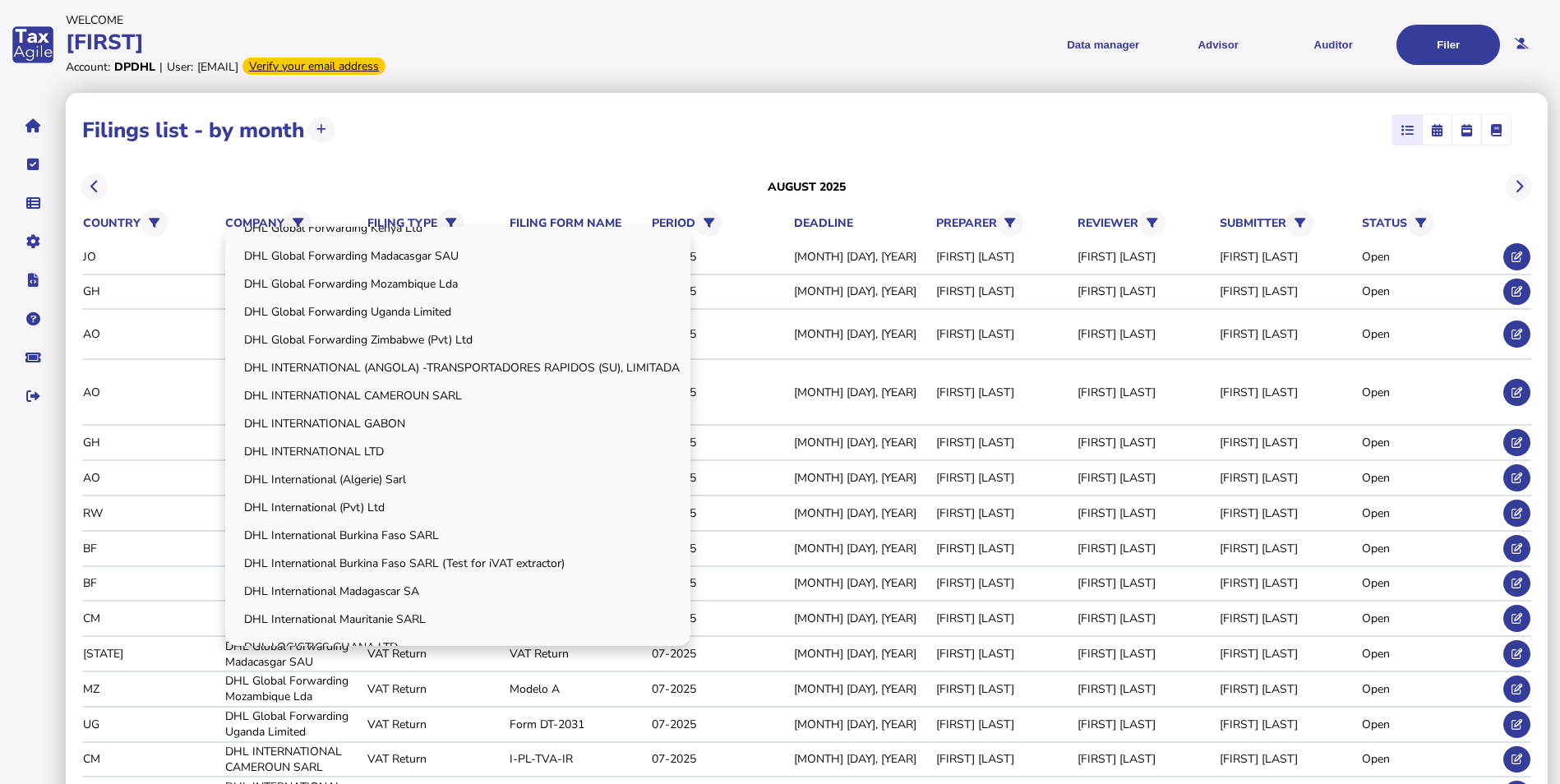 scroll, scrollTop: 493, scrollLeft: 0, axis: vertical 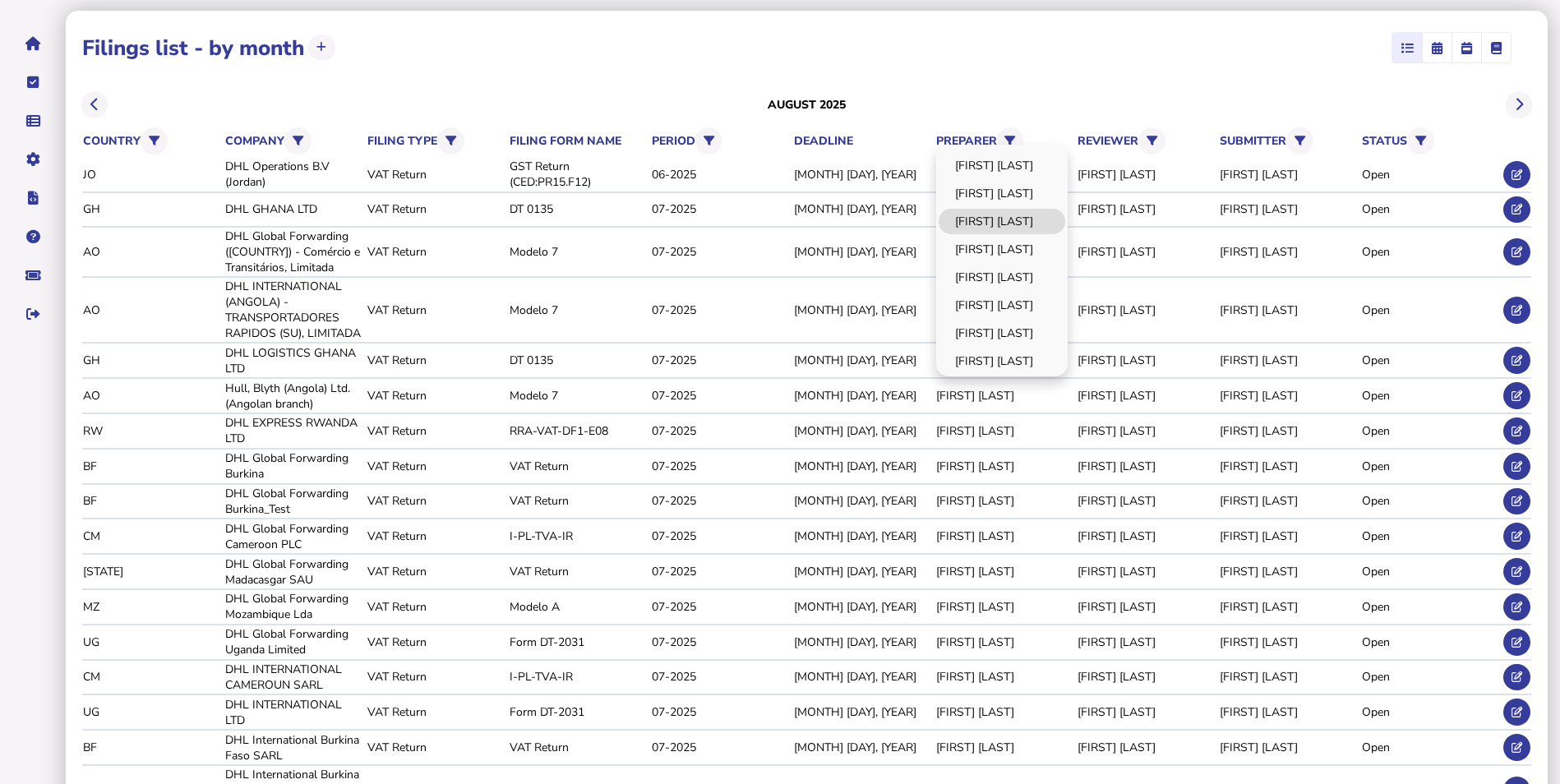 click on "[FIRST] [LAST]" 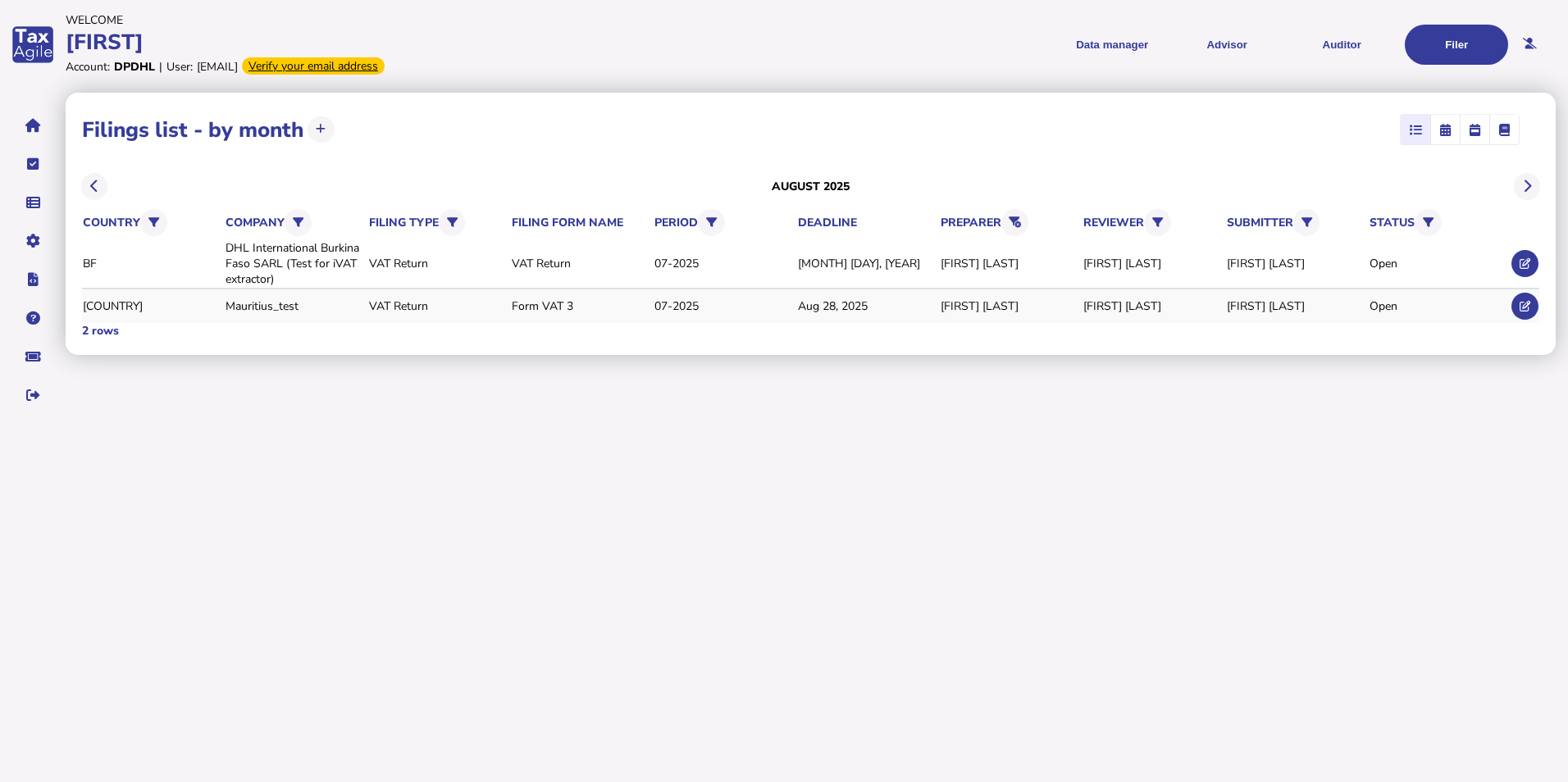 click on "VAT Return" at bounding box center (437, 306) 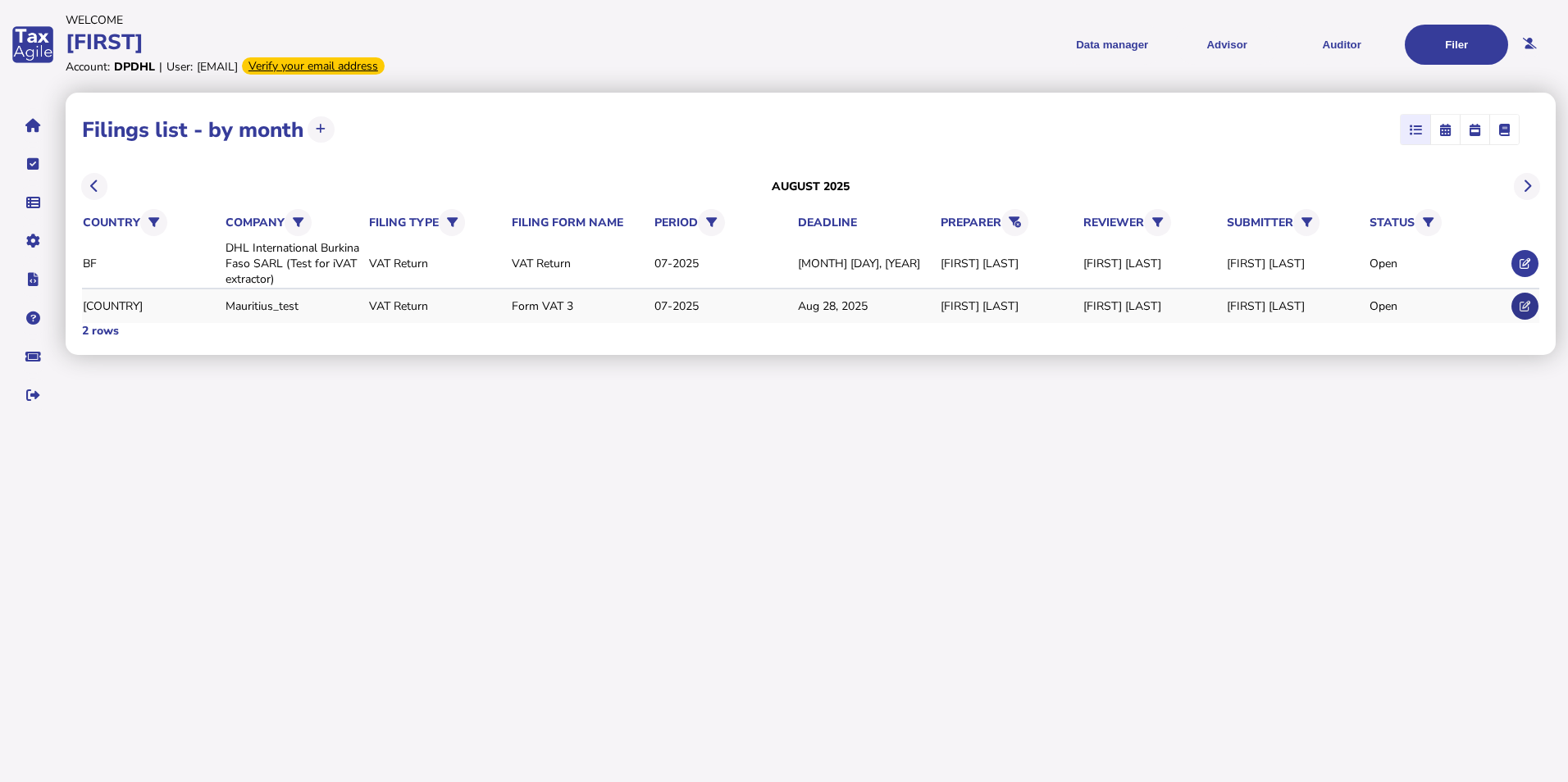 click 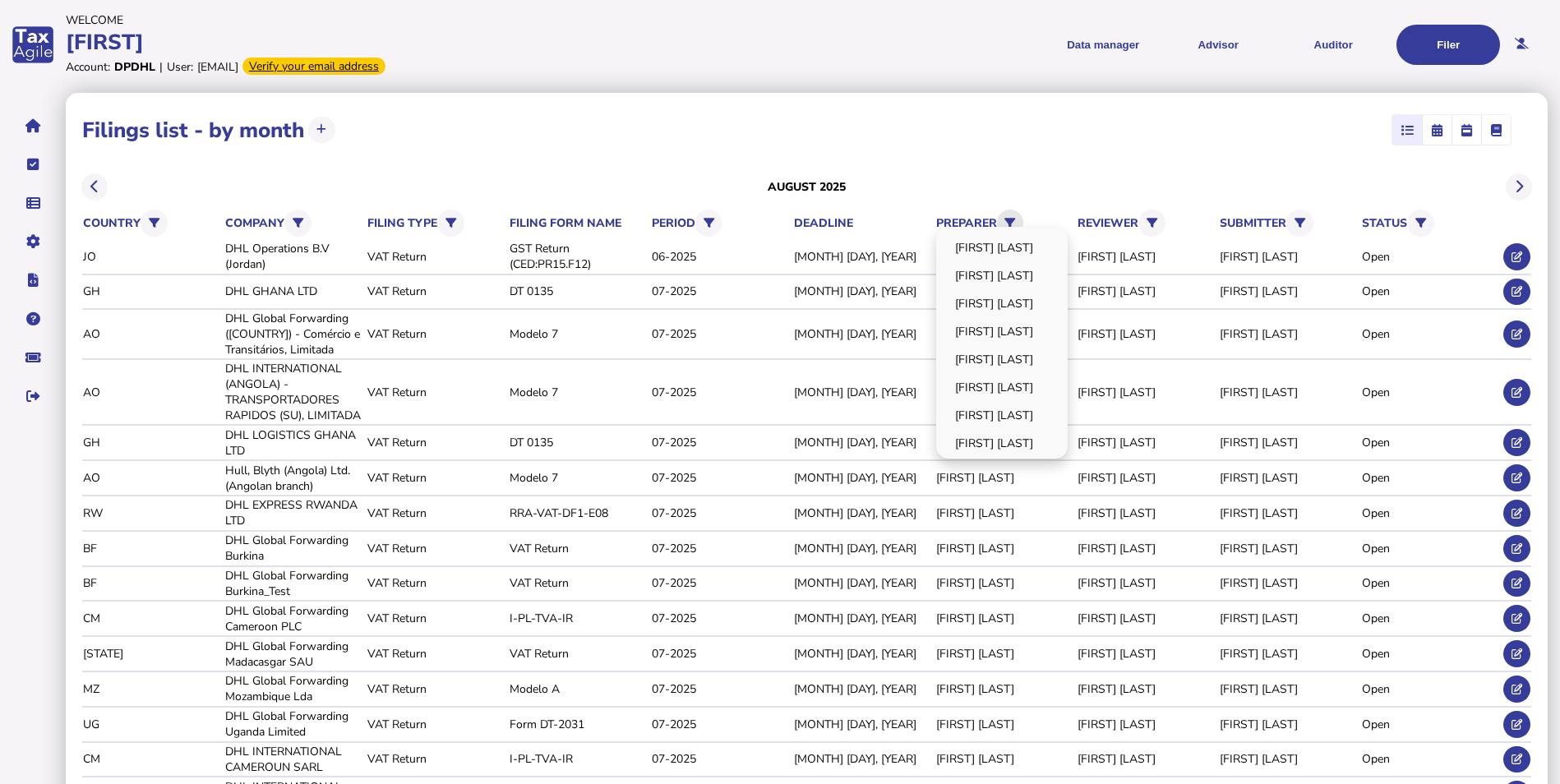 click 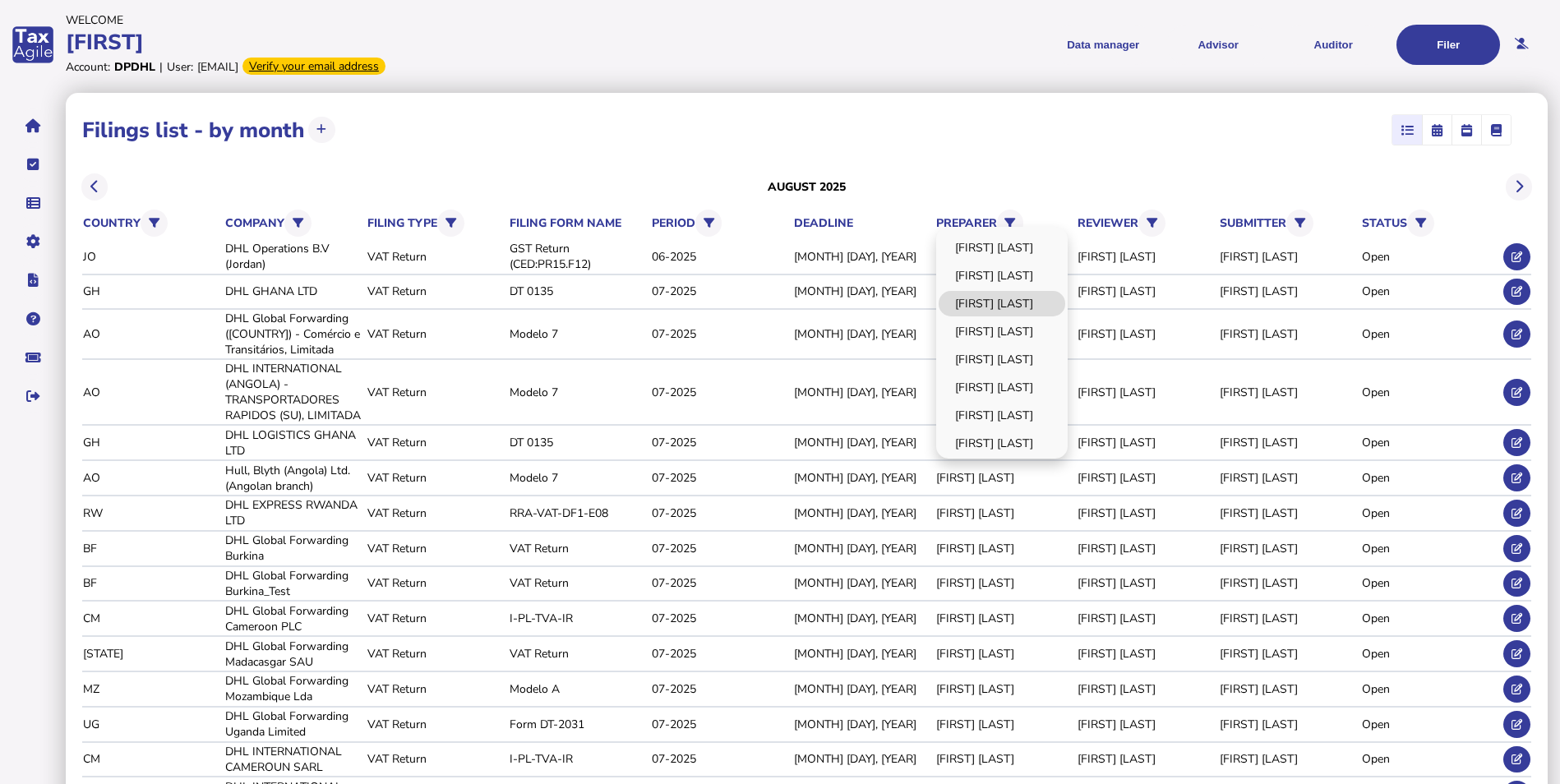 click on "[FIRST] [LAST]" 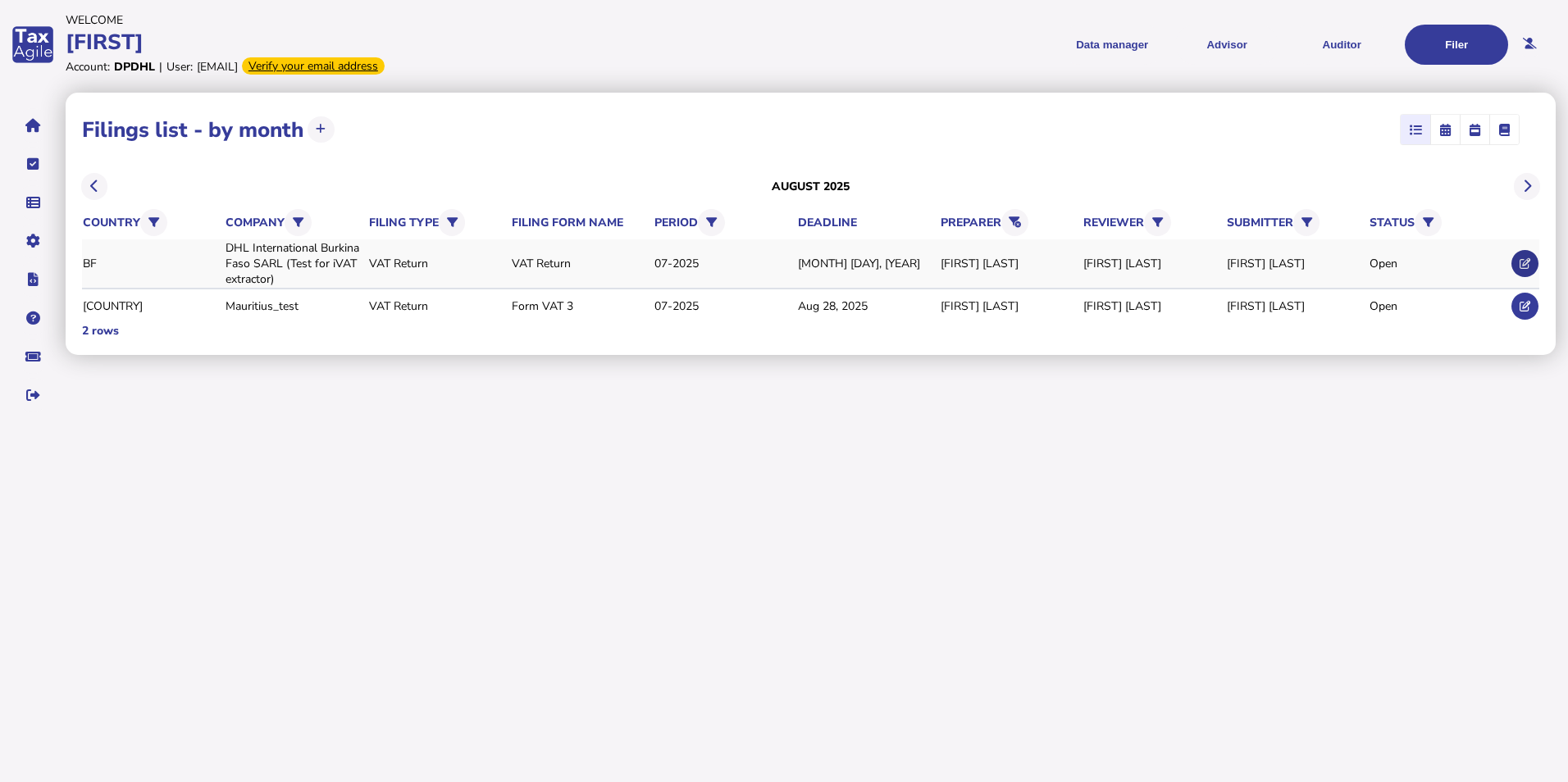 click 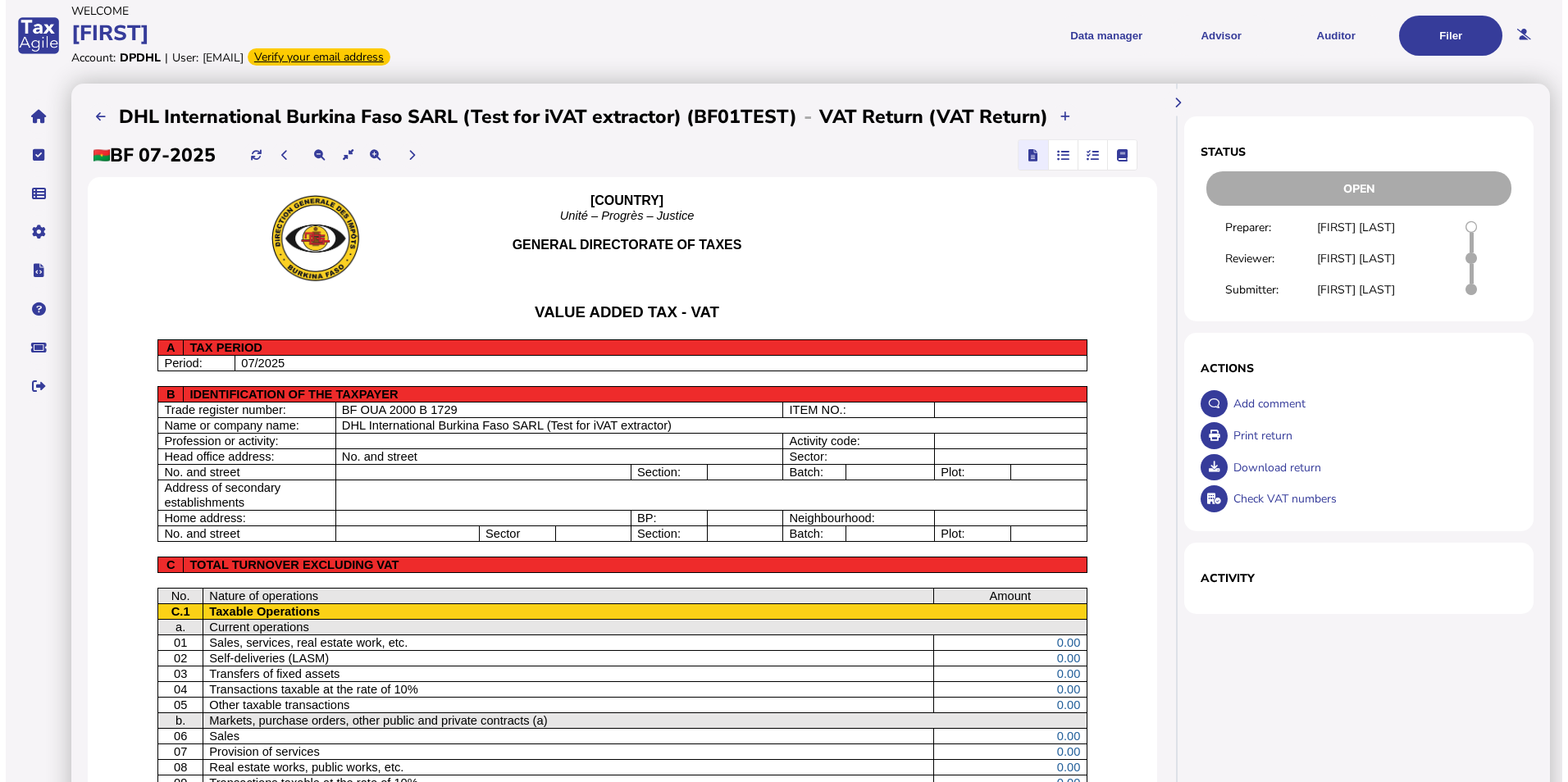 scroll, scrollTop: 0, scrollLeft: 0, axis: both 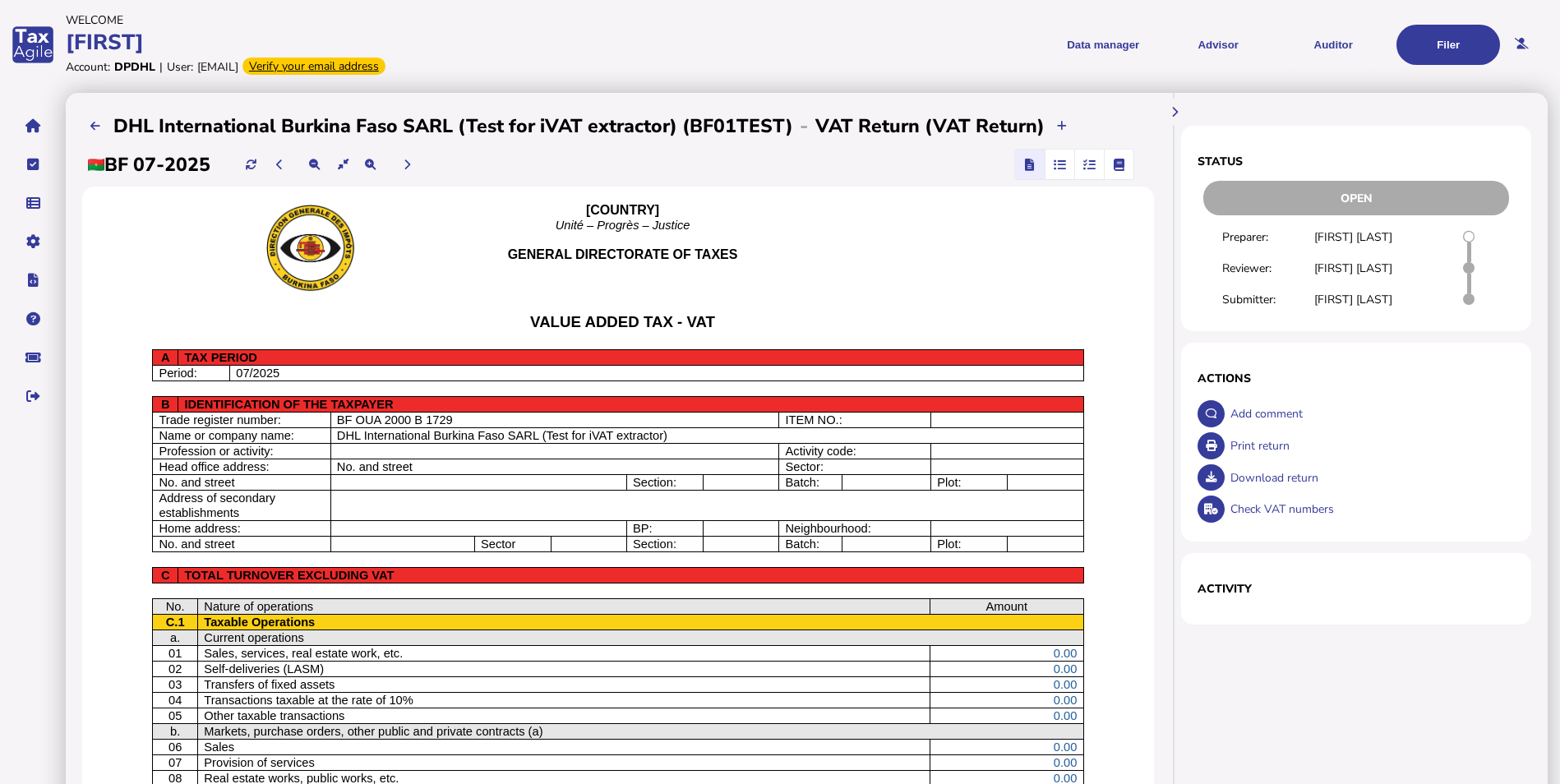 click at bounding box center (1119, 164) 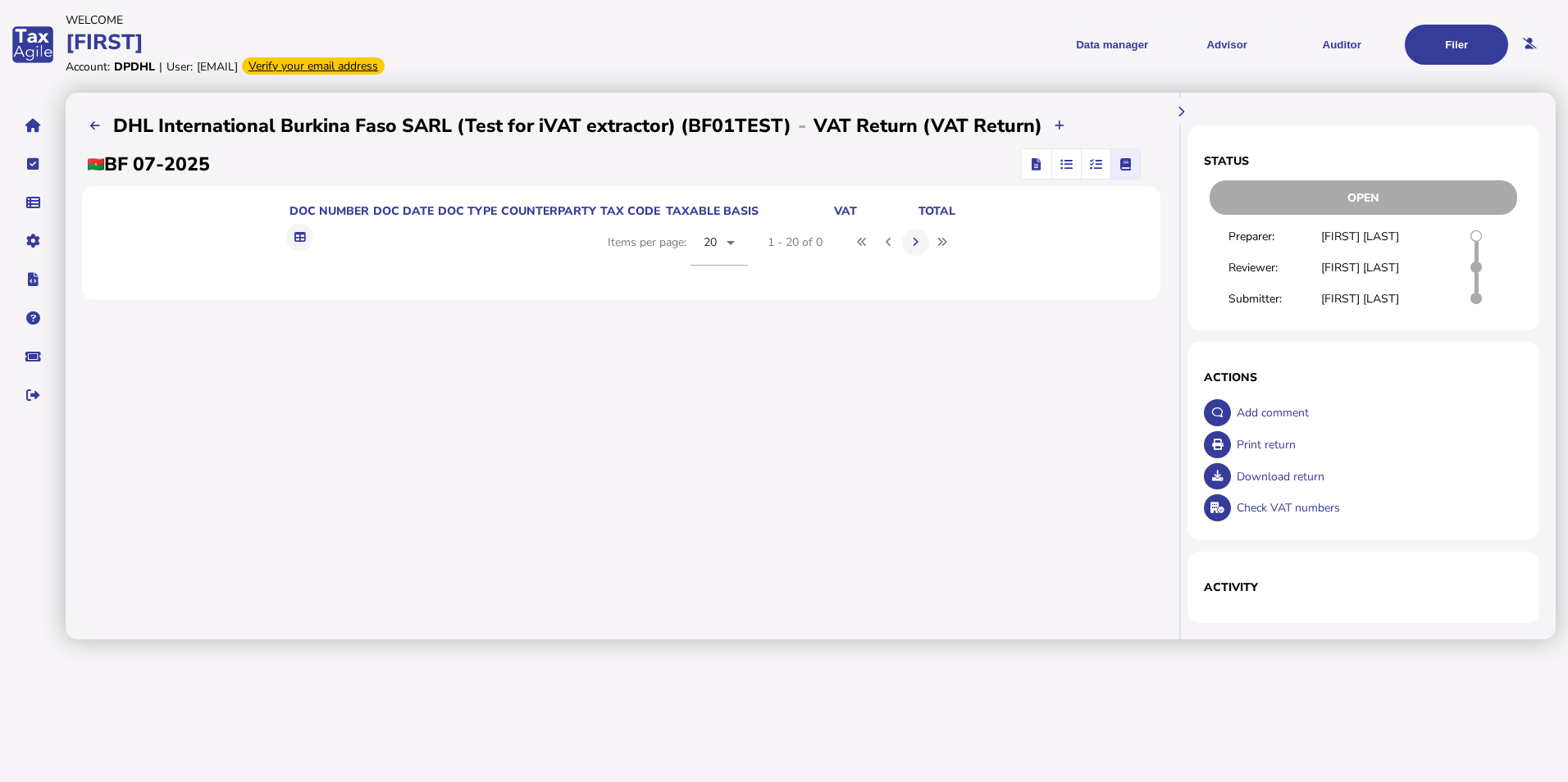 drag, startPoint x: 465, startPoint y: 221, endPoint x: 410, endPoint y: 254, distance: 64.14047 